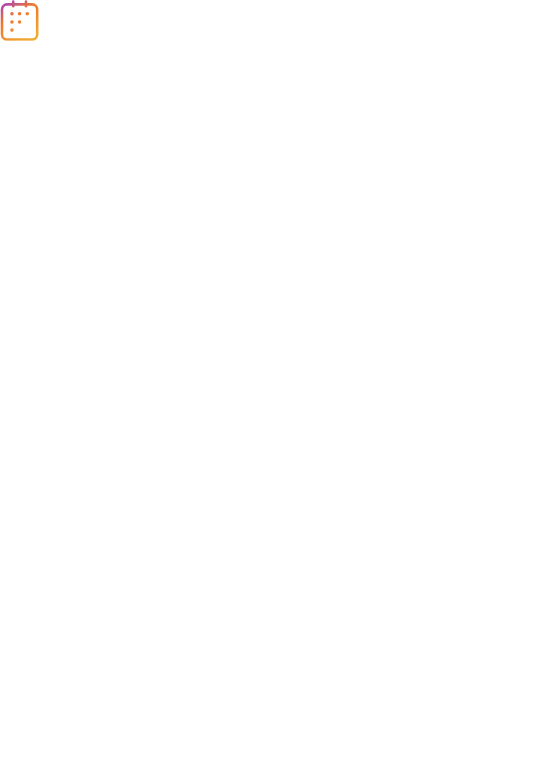 scroll, scrollTop: 0, scrollLeft: 0, axis: both 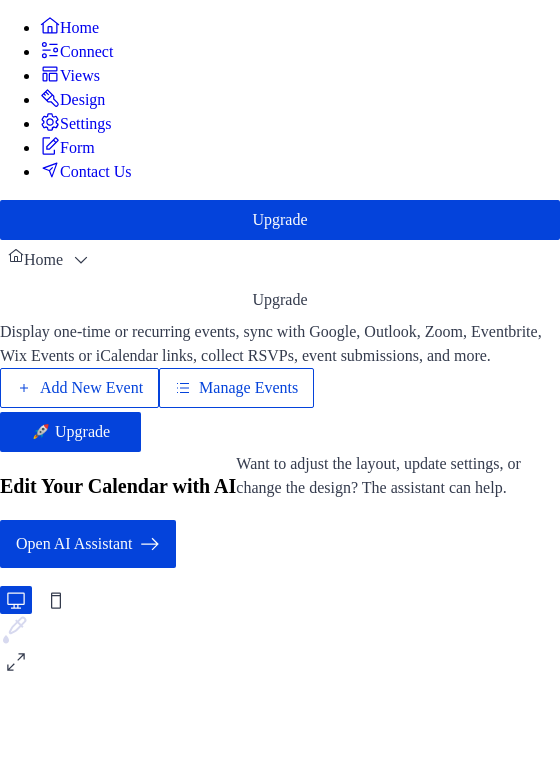 click on "Manage Events" at bounding box center (248, 388) 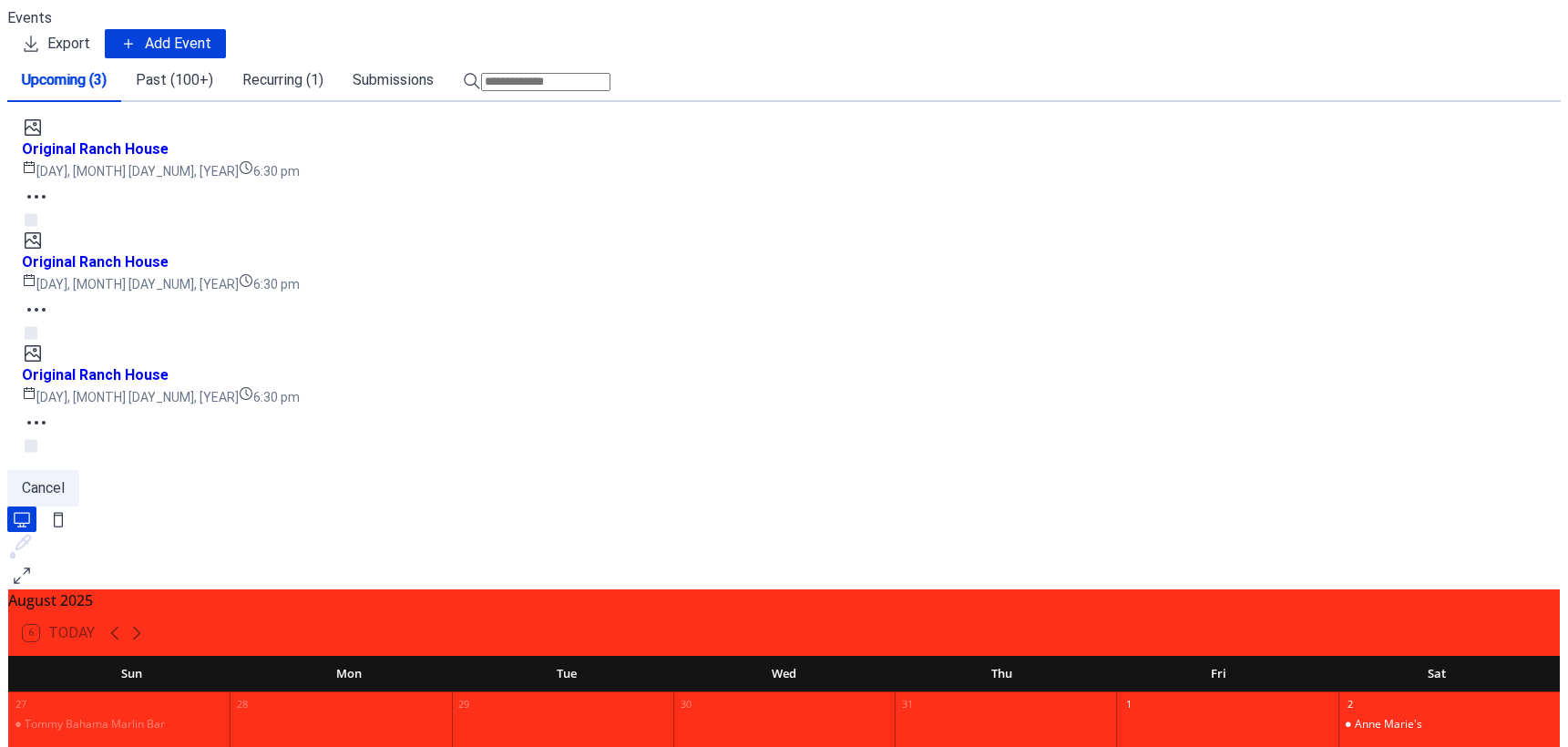scroll, scrollTop: 0, scrollLeft: 0, axis: both 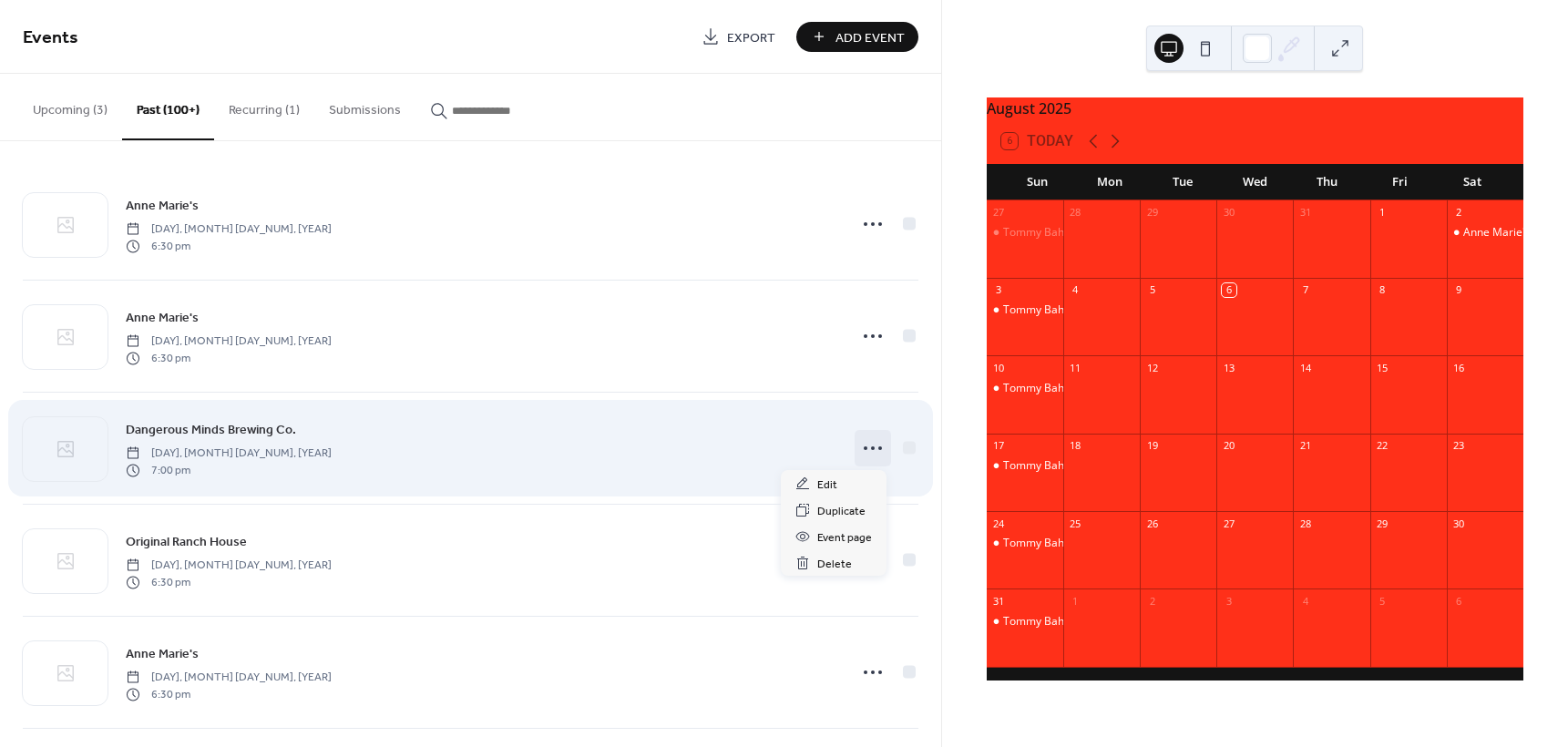 click 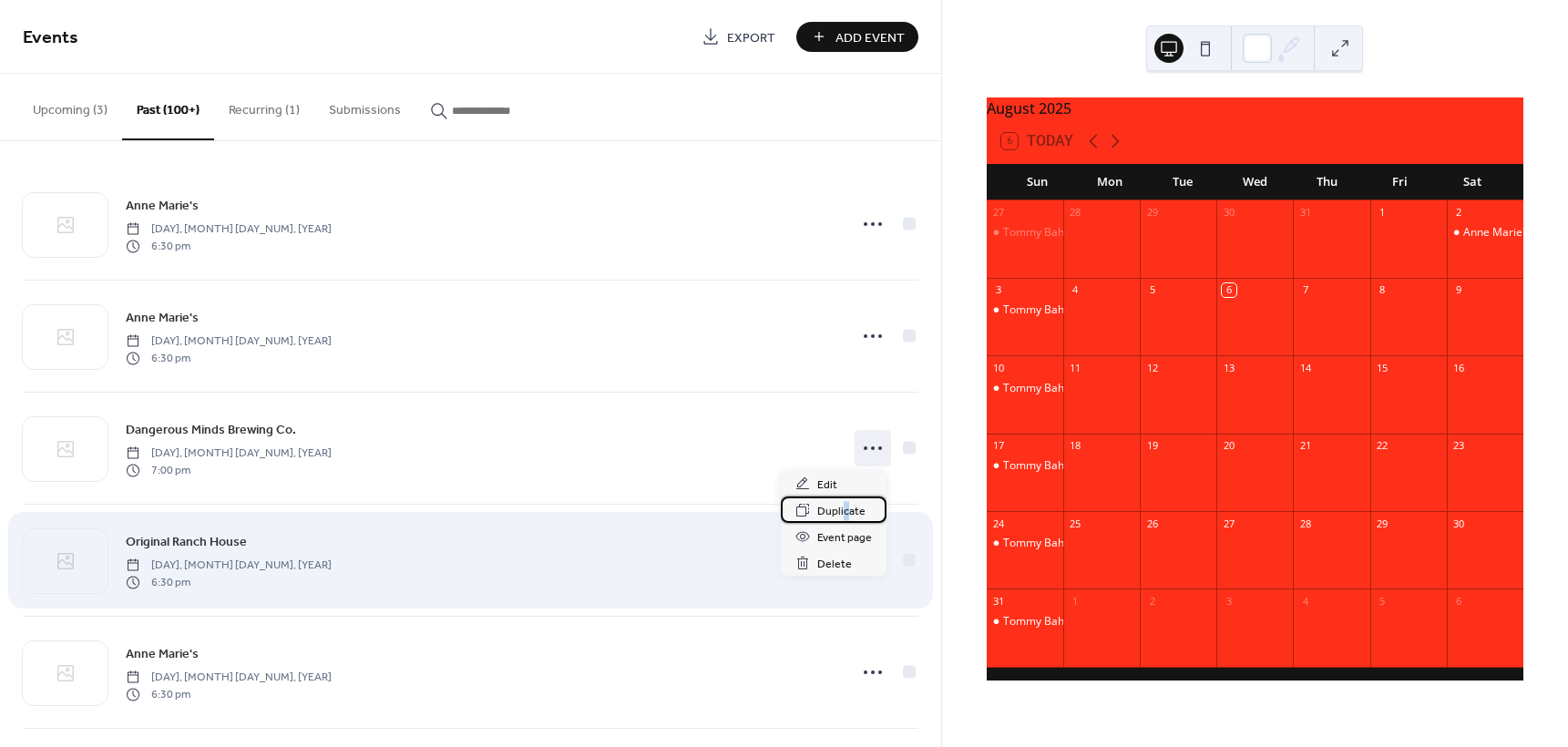 click on "Duplicate" at bounding box center [841, 511] 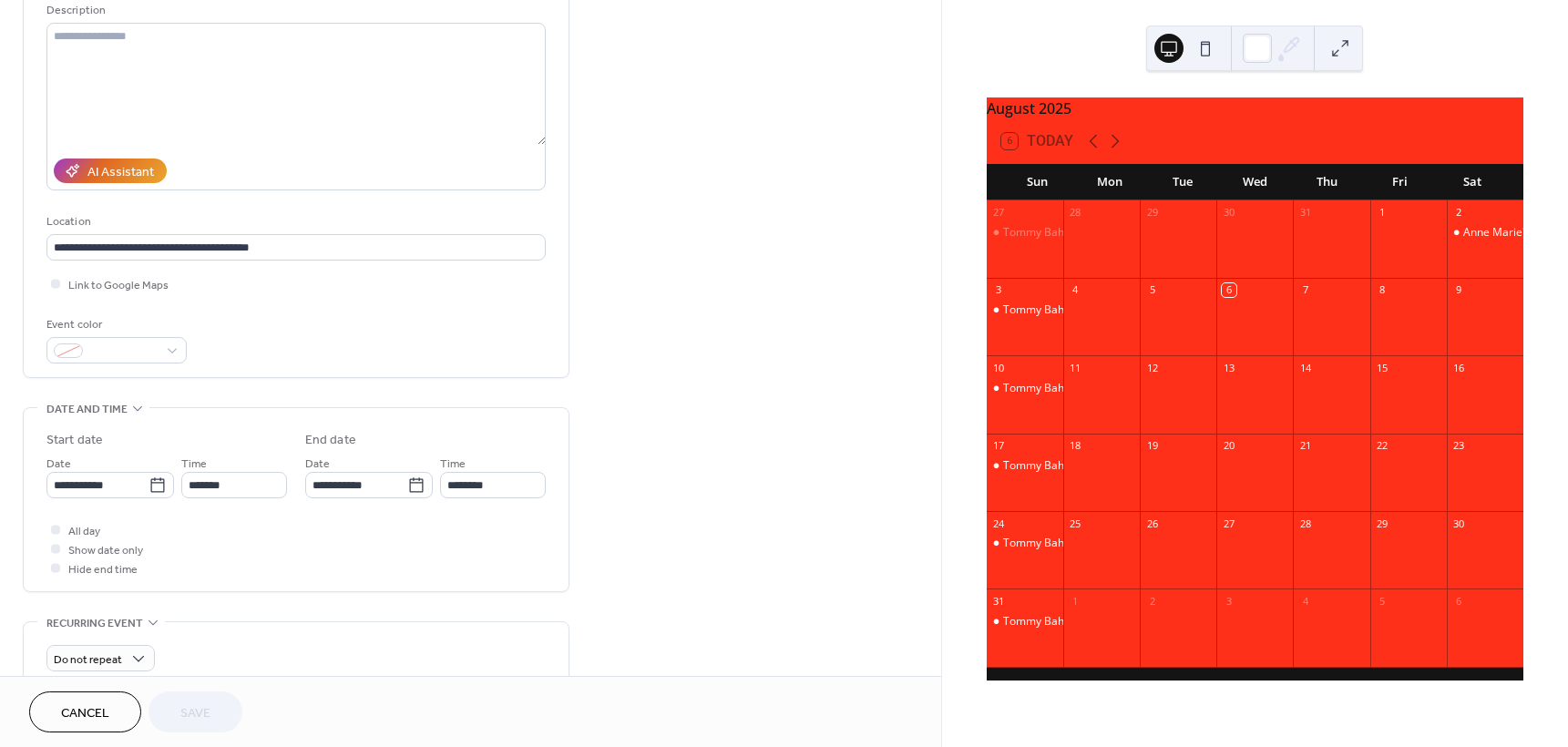 scroll, scrollTop: 273, scrollLeft: 0, axis: vertical 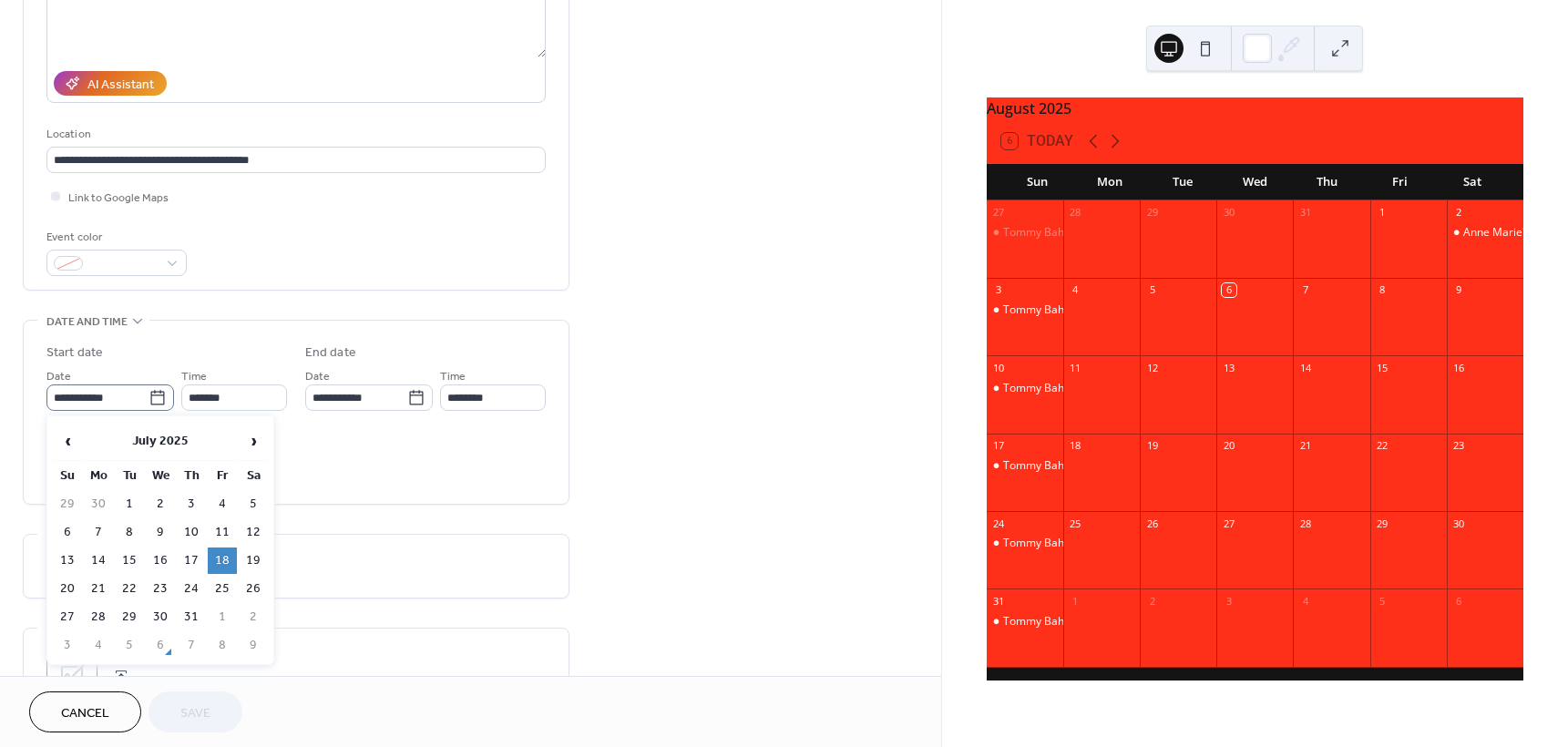 click 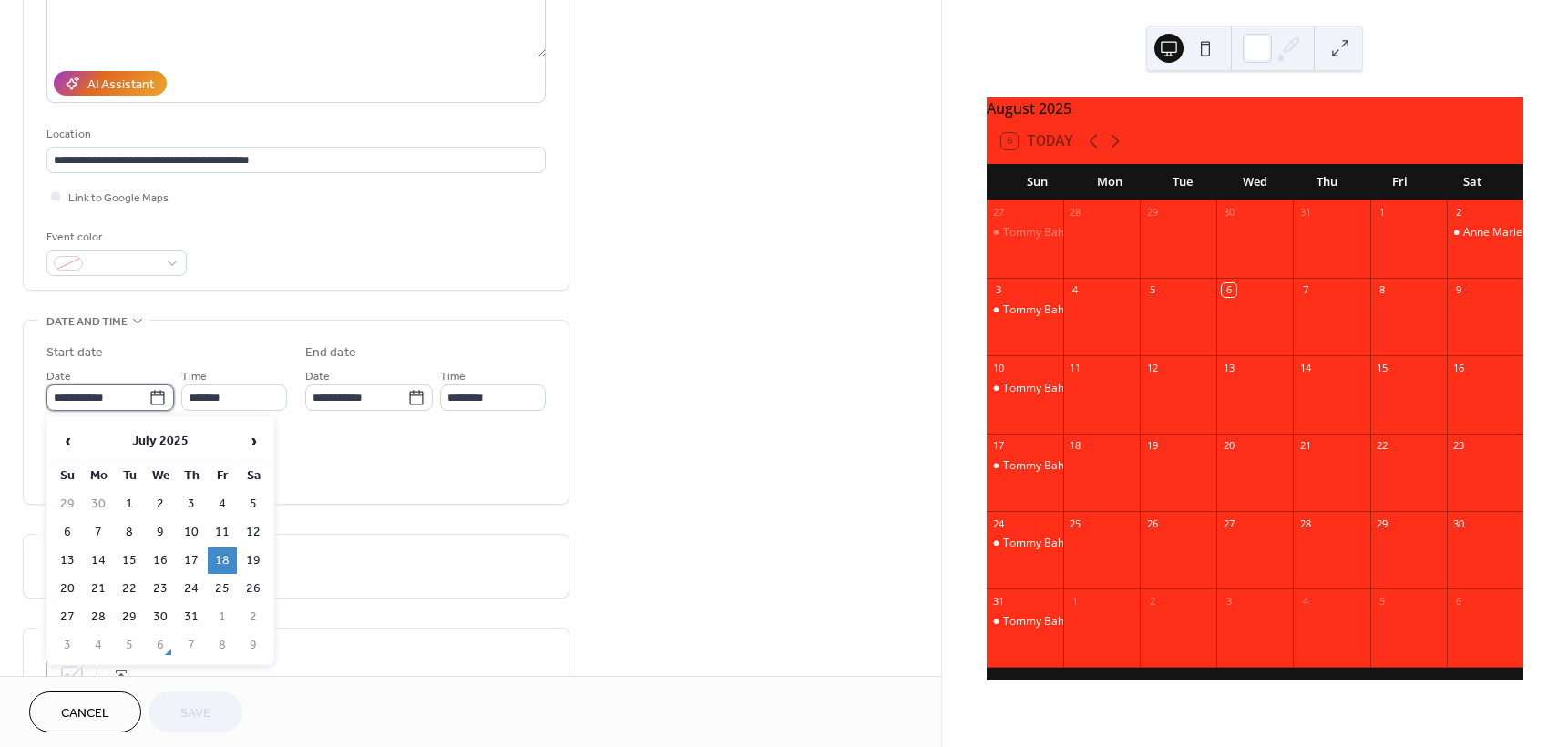 click on "**********" at bounding box center [97, 397] 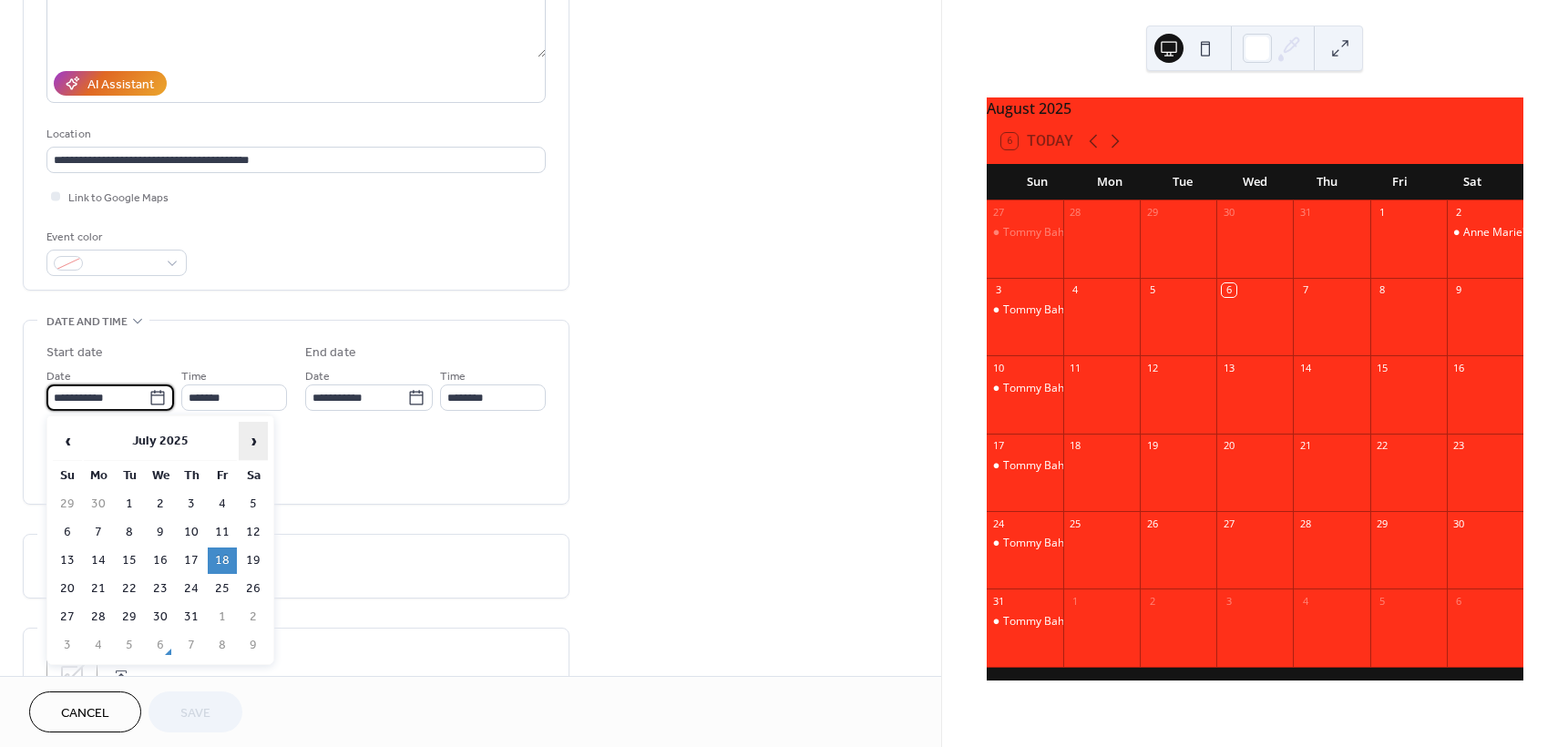 click on "›" at bounding box center [253, 441] 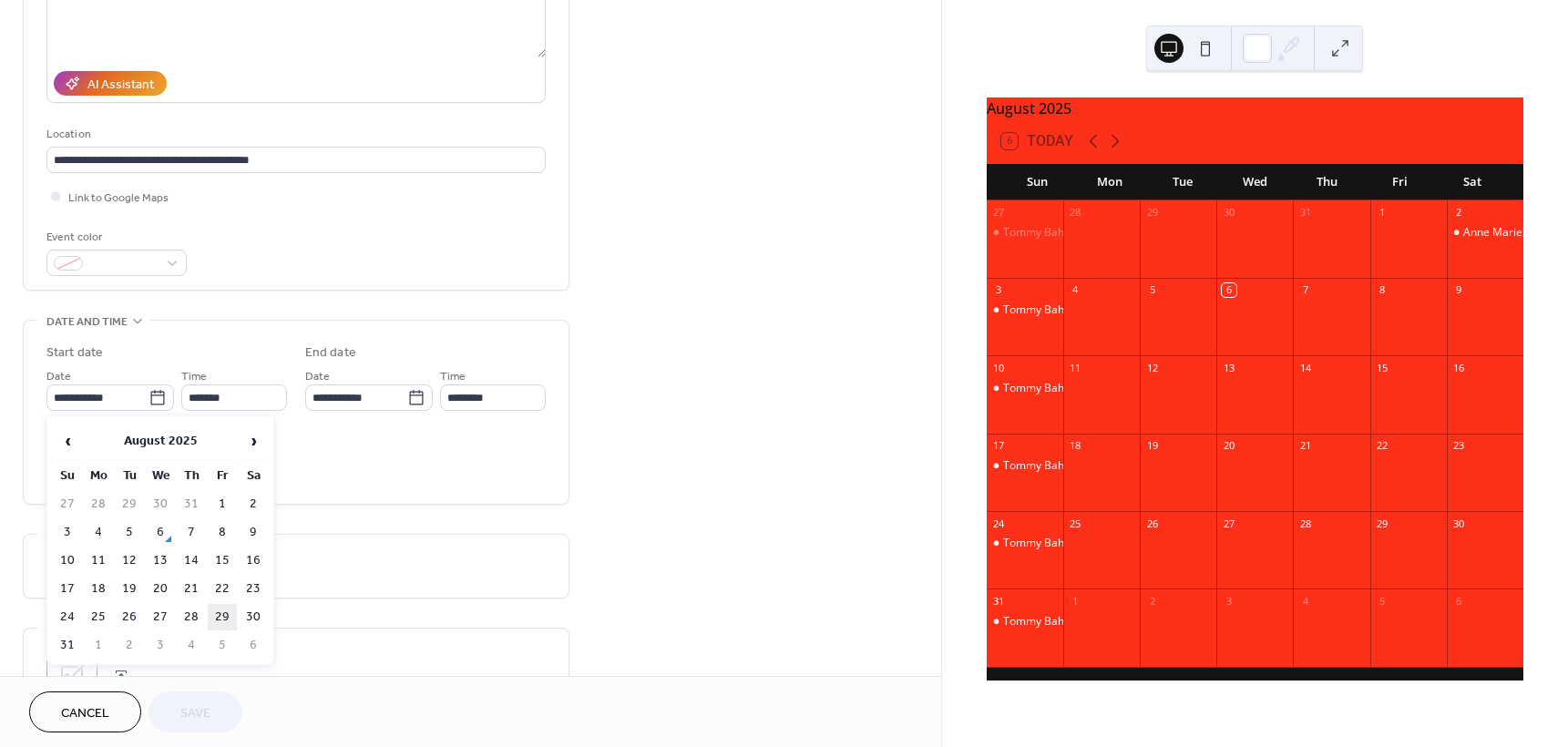 click on "29" at bounding box center [222, 617] 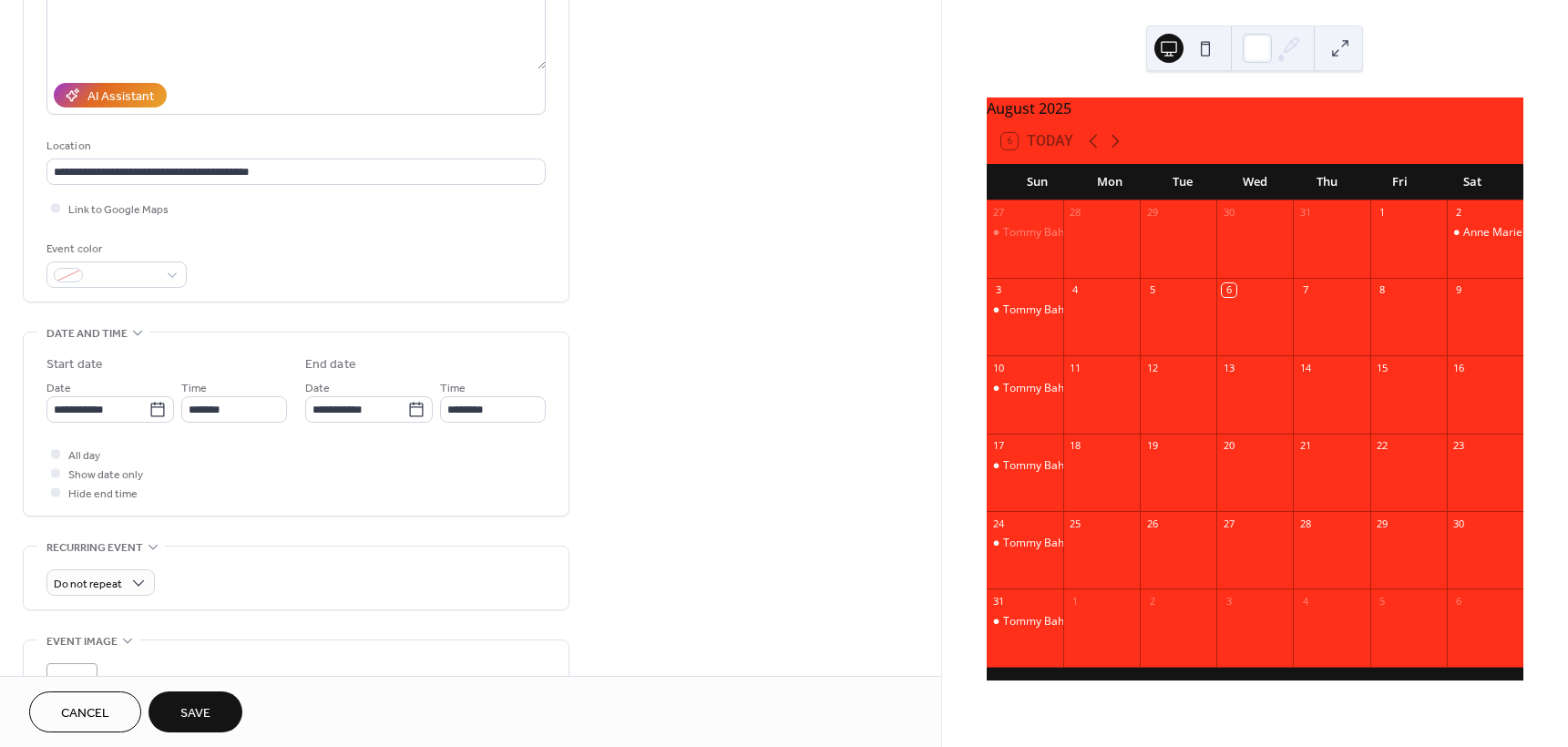 scroll, scrollTop: 0, scrollLeft: 0, axis: both 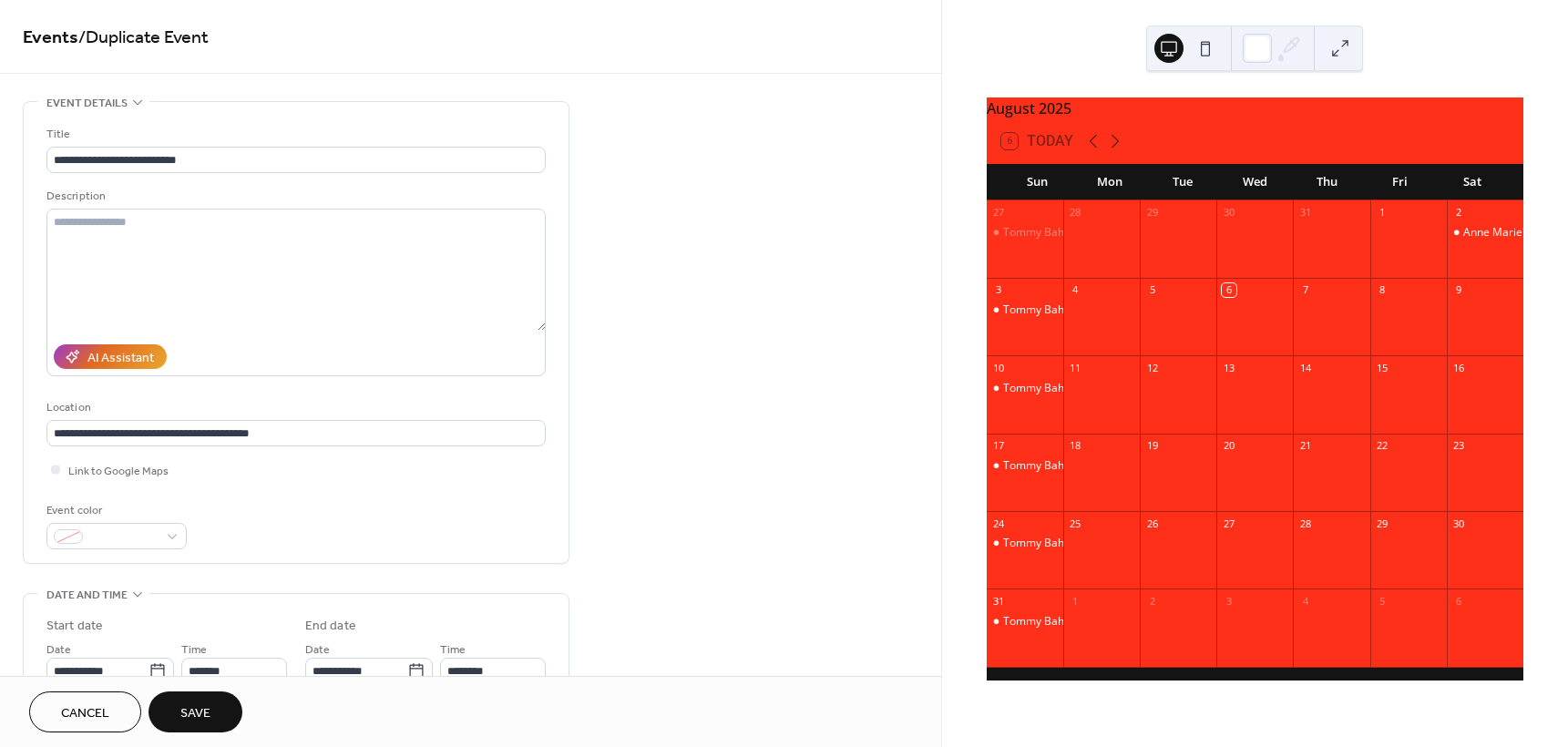 click on "Save" at bounding box center [195, 713] 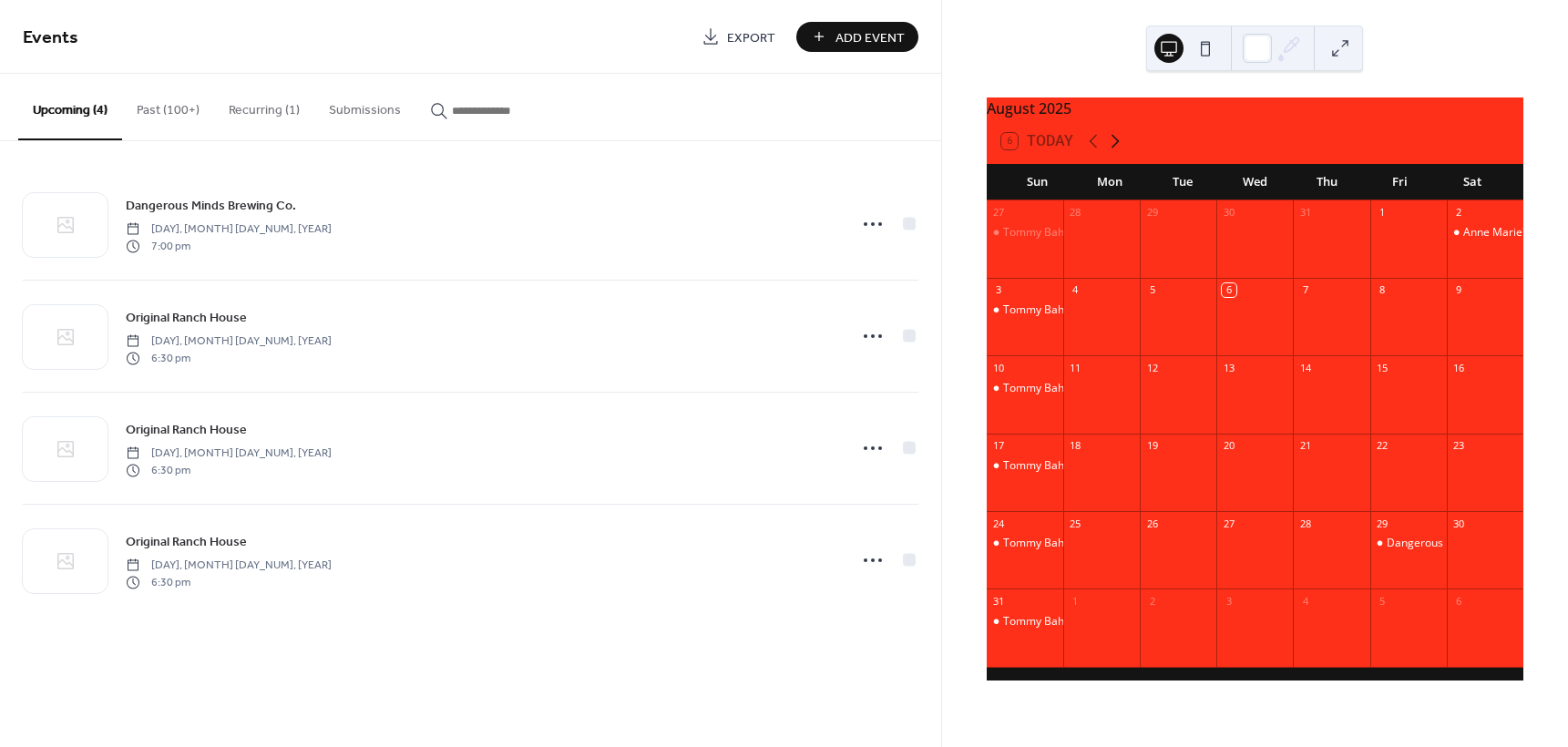 click 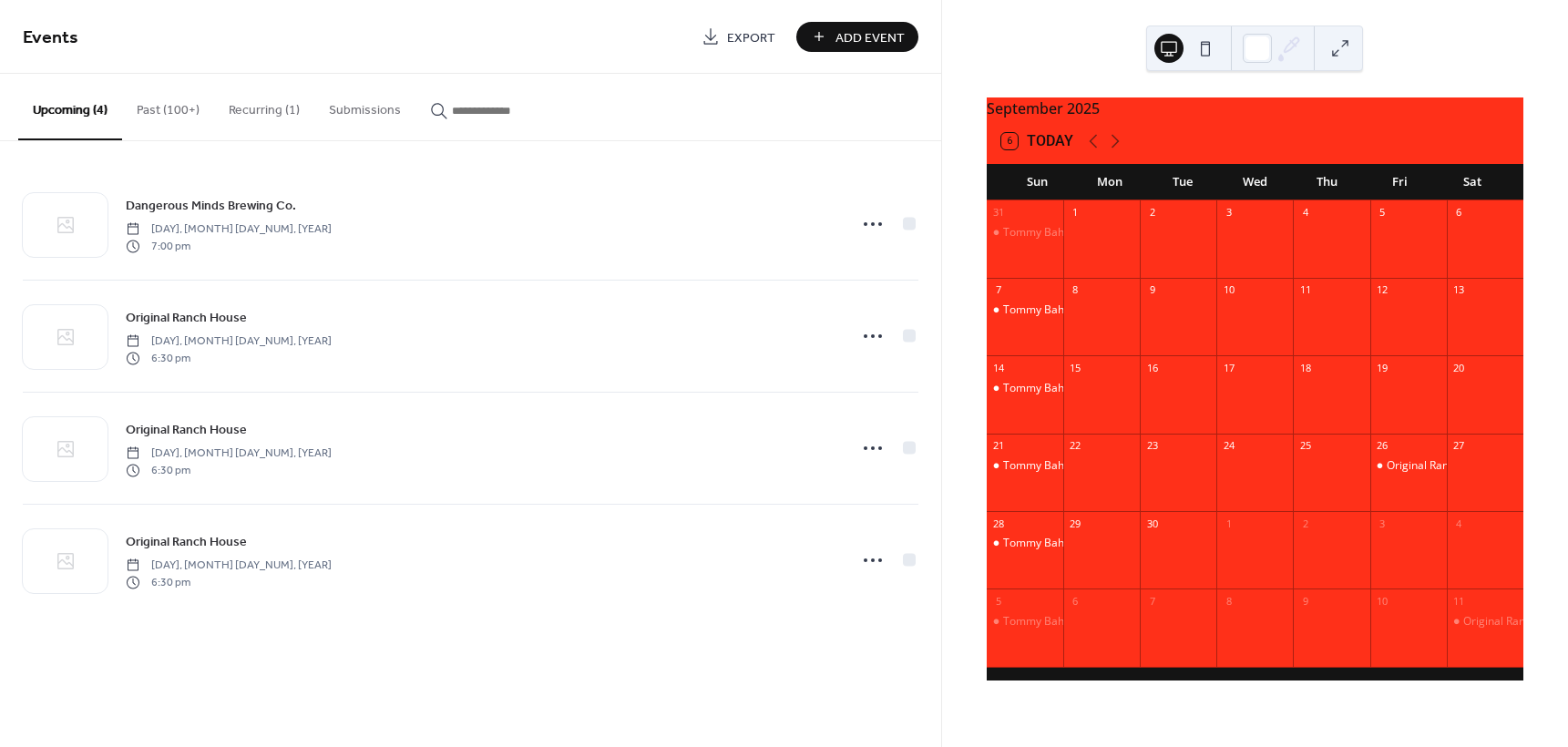 click on "26" at bounding box center [1409, 445] 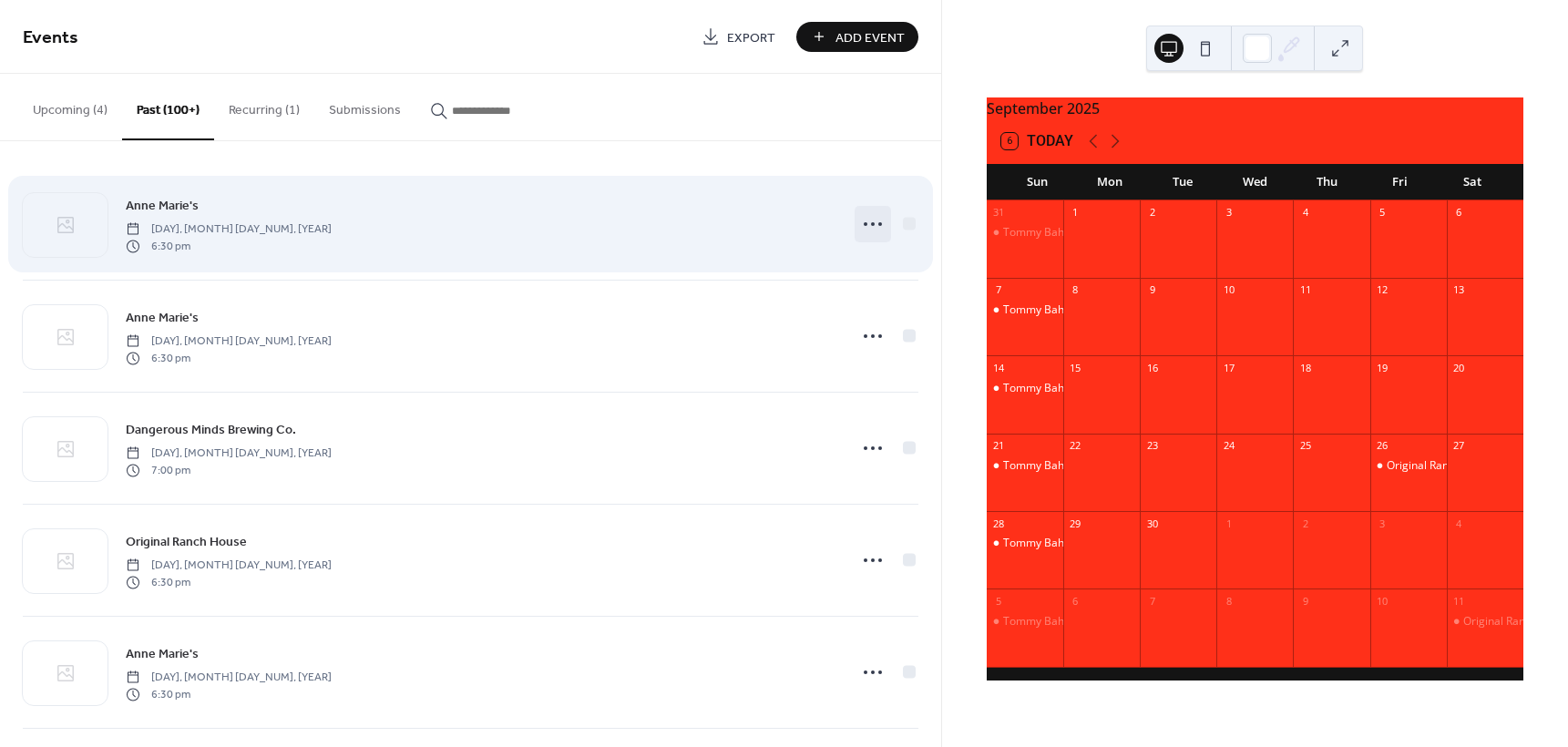click 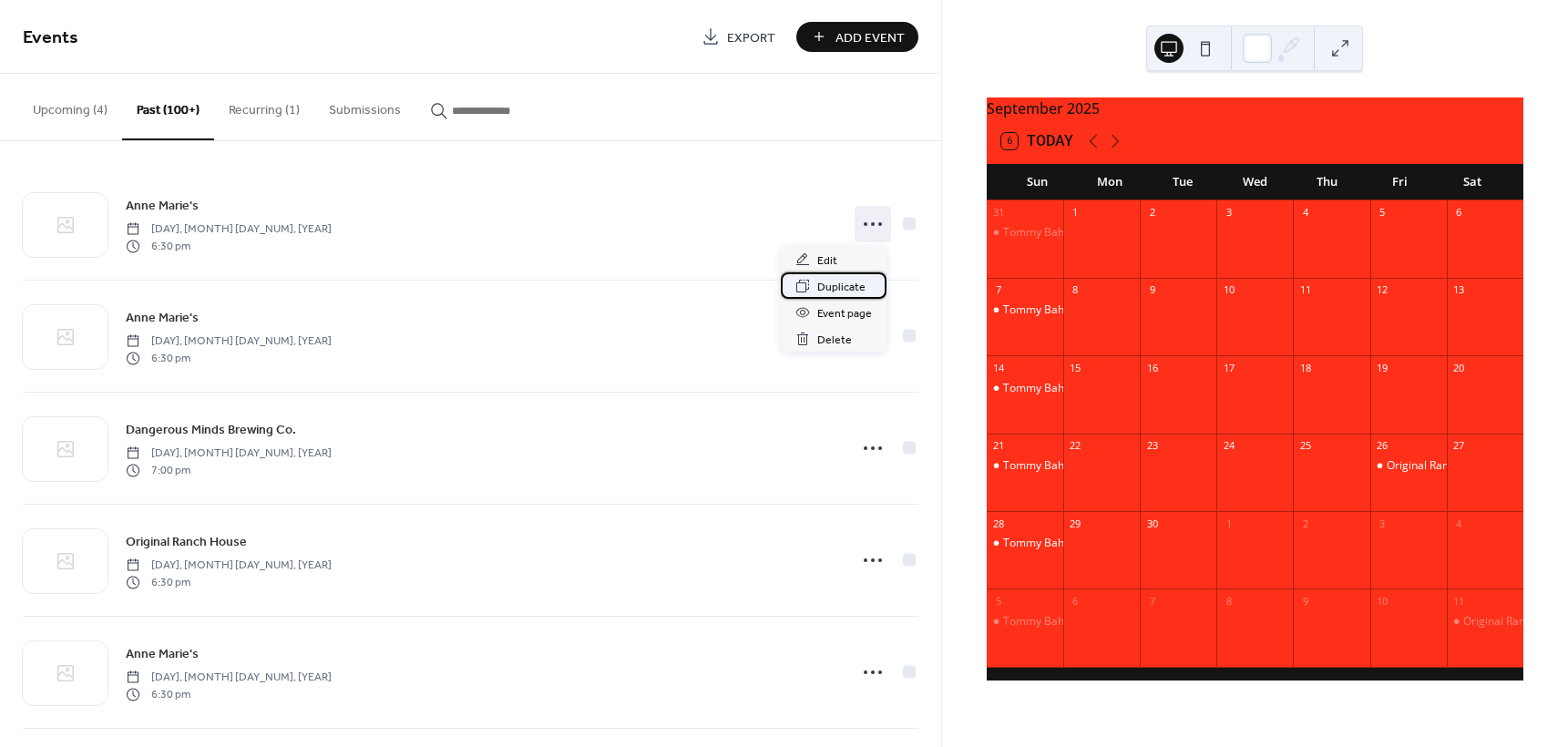 click on "Duplicate" at bounding box center (841, 287) 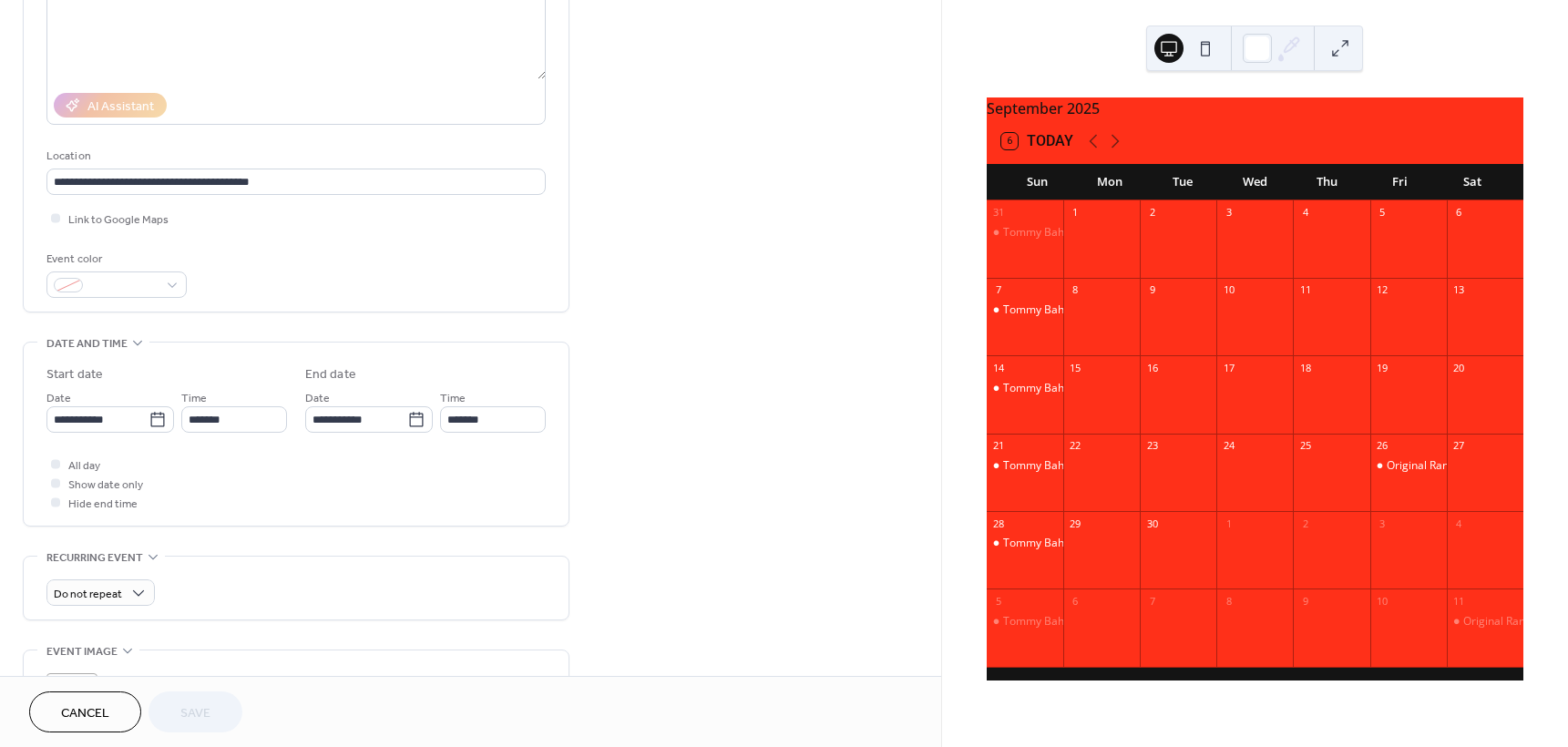 scroll, scrollTop: 273, scrollLeft: 0, axis: vertical 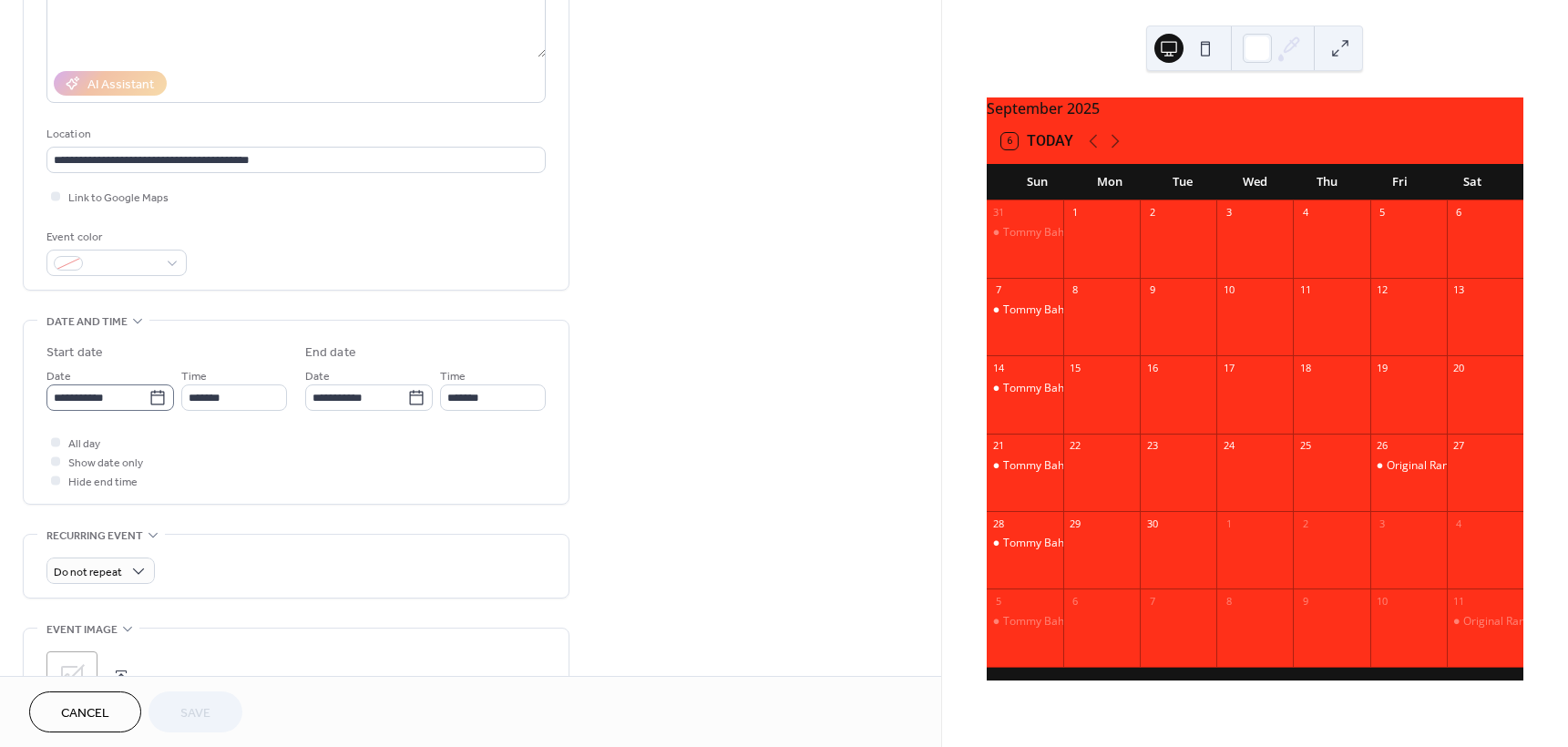 click 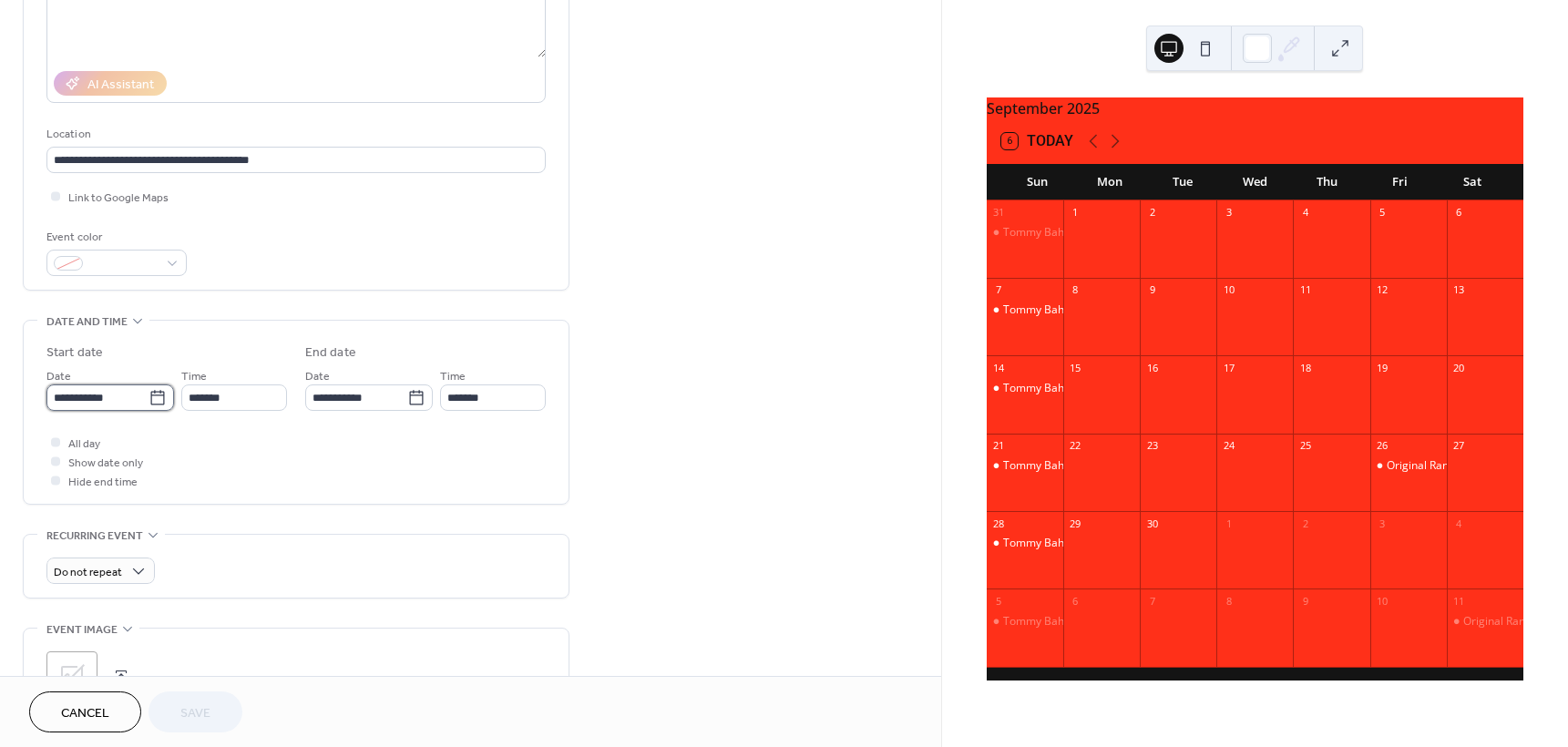 click on "**********" at bounding box center [97, 397] 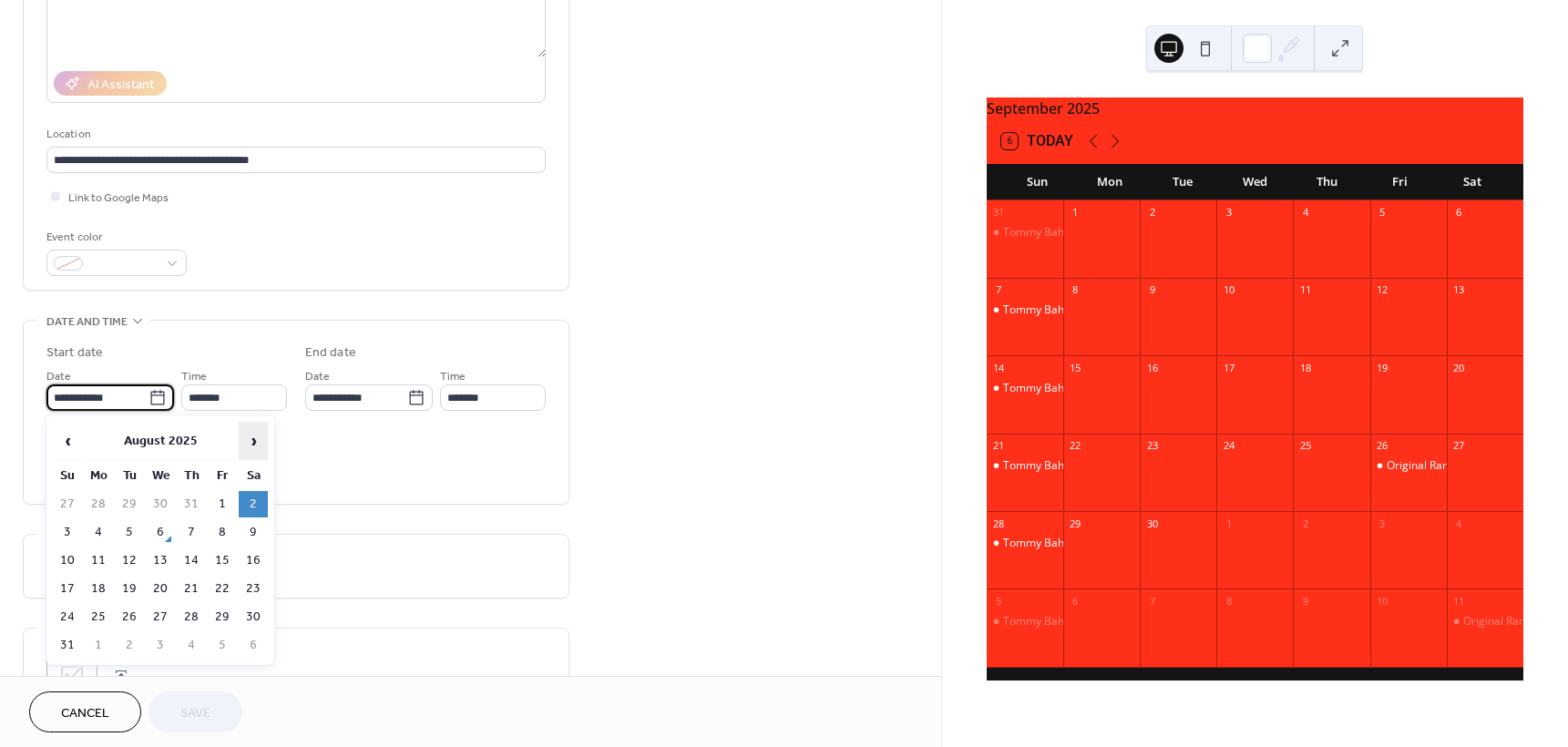 click on "›" at bounding box center [253, 441] 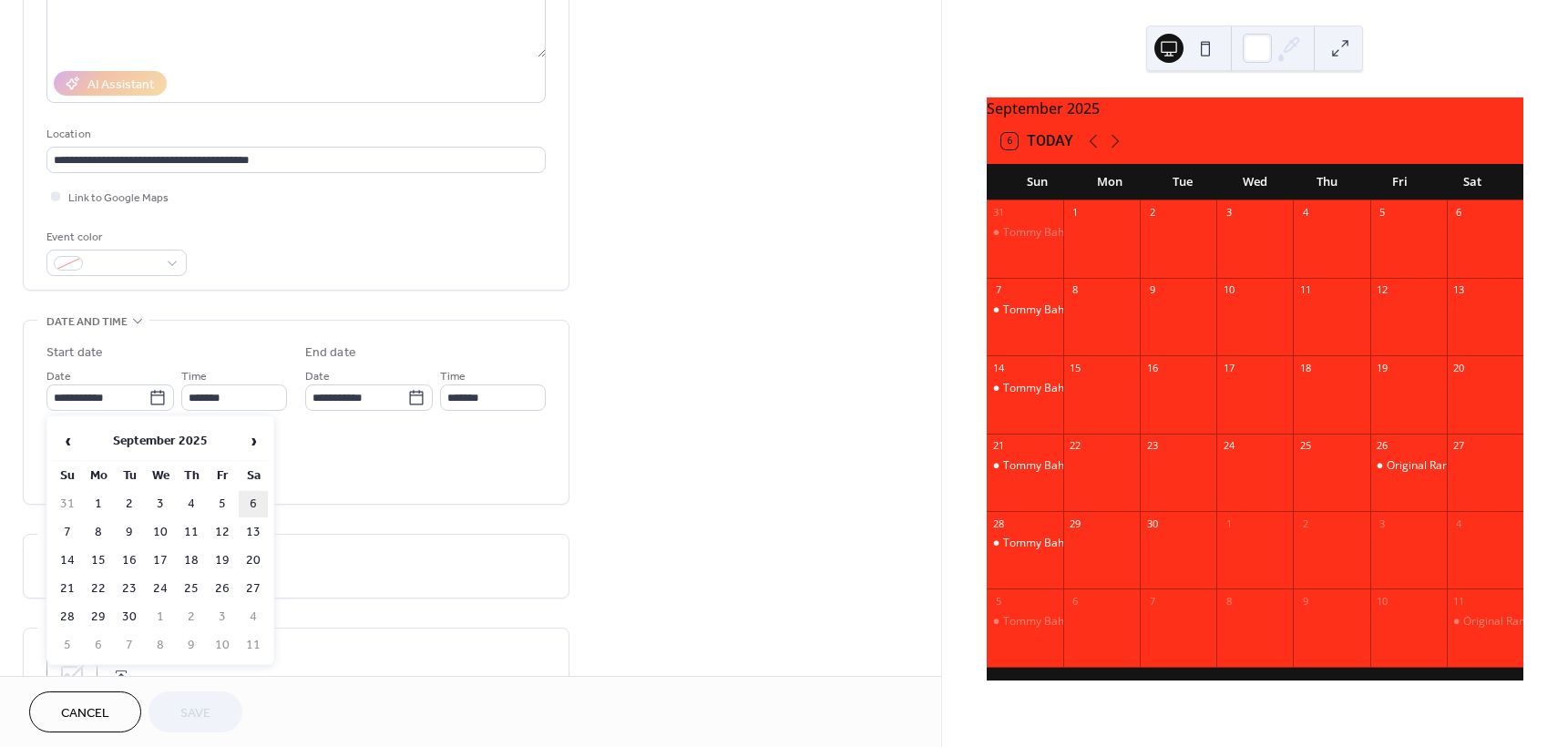 click on "6" at bounding box center [253, 504] 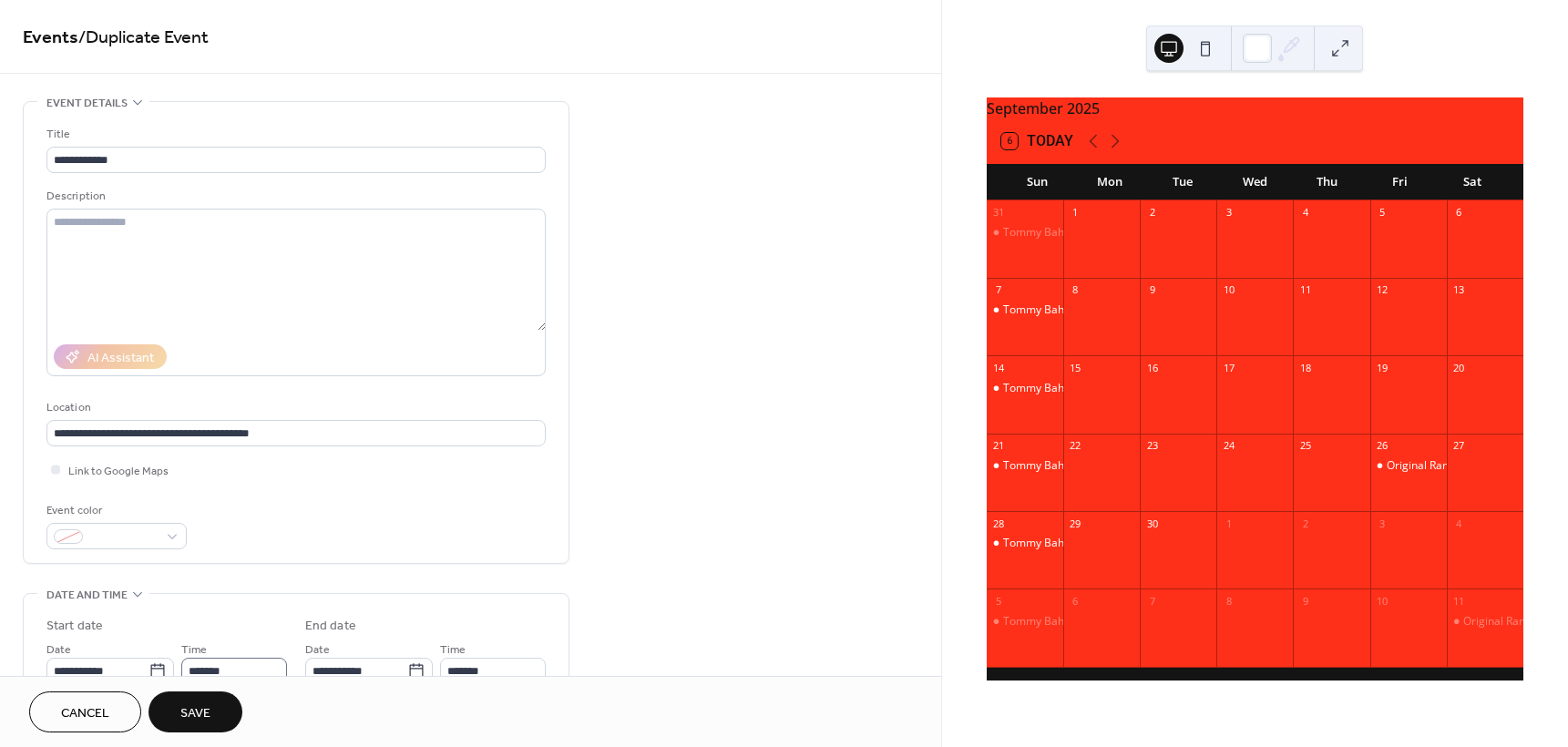 scroll, scrollTop: 364, scrollLeft: 0, axis: vertical 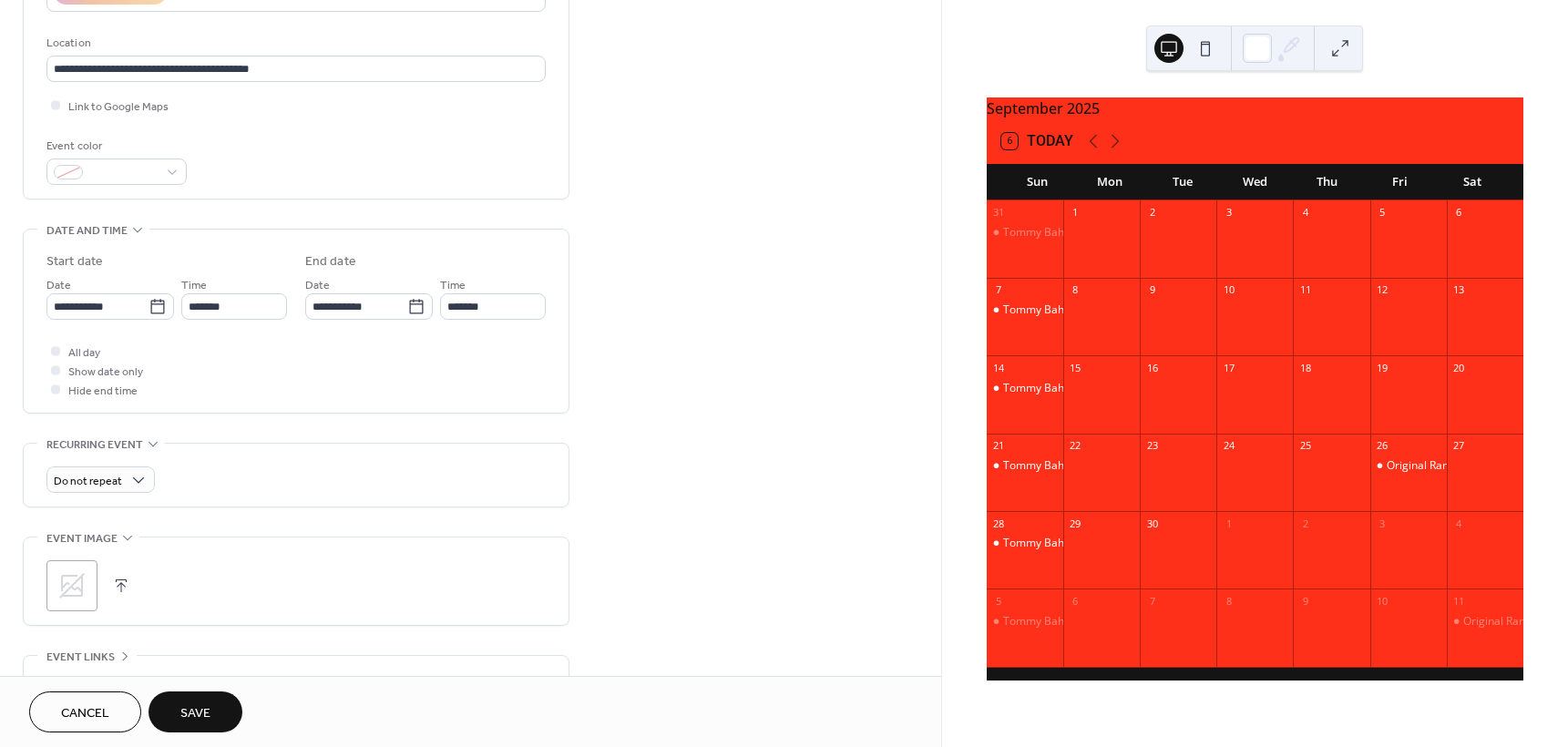 click on "Save" at bounding box center (195, 713) 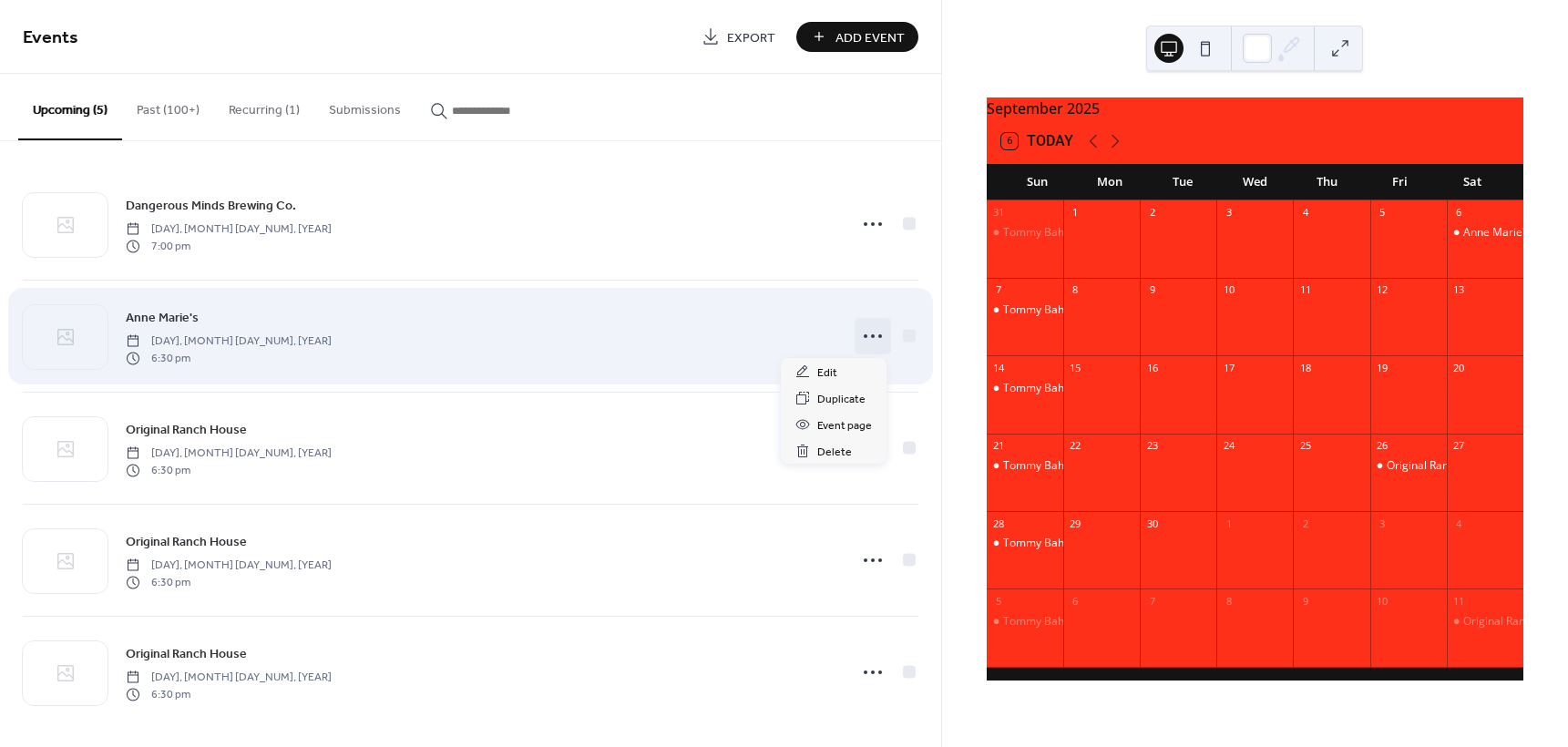 click 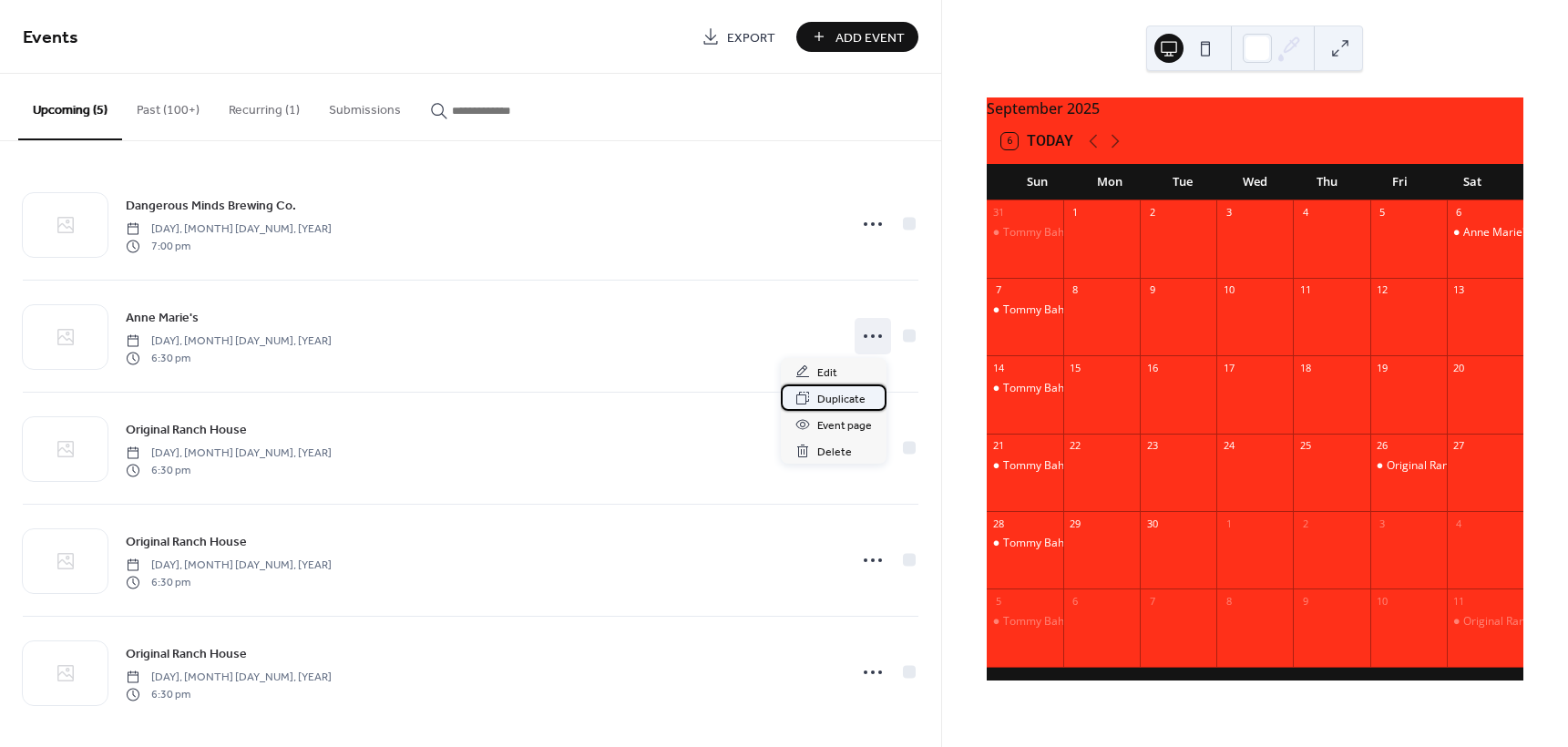 click on "Duplicate" at bounding box center (841, 399) 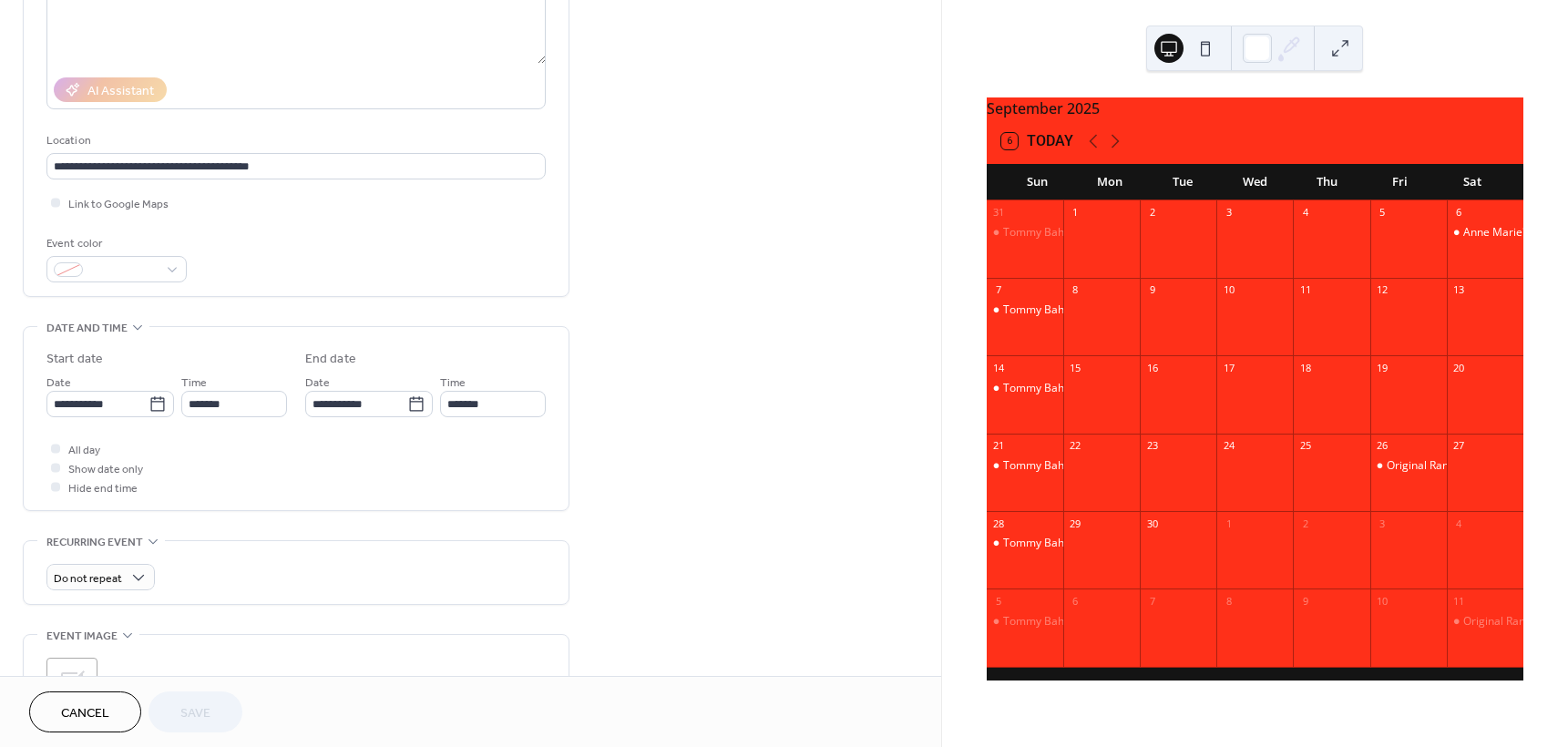 scroll, scrollTop: 273, scrollLeft: 0, axis: vertical 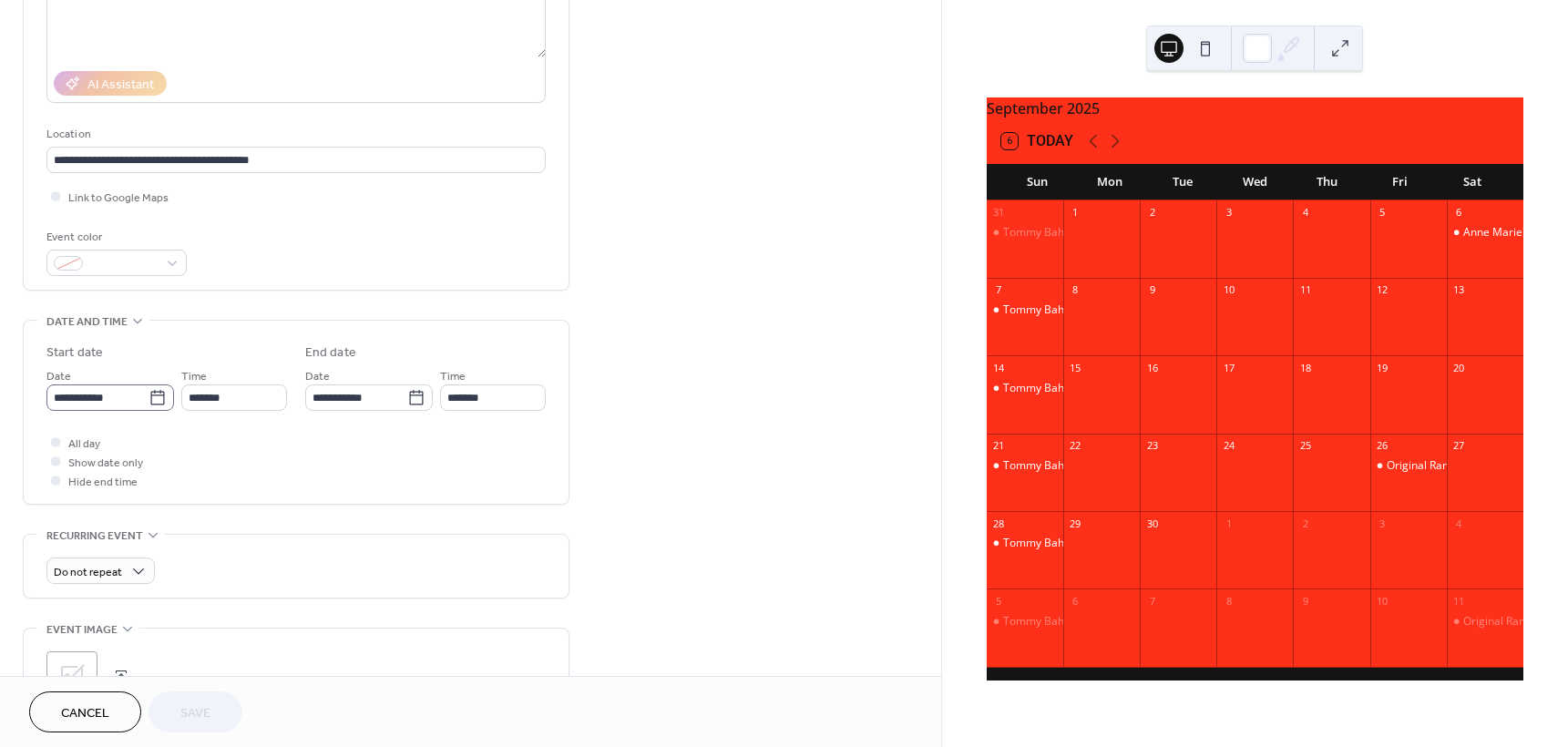 click 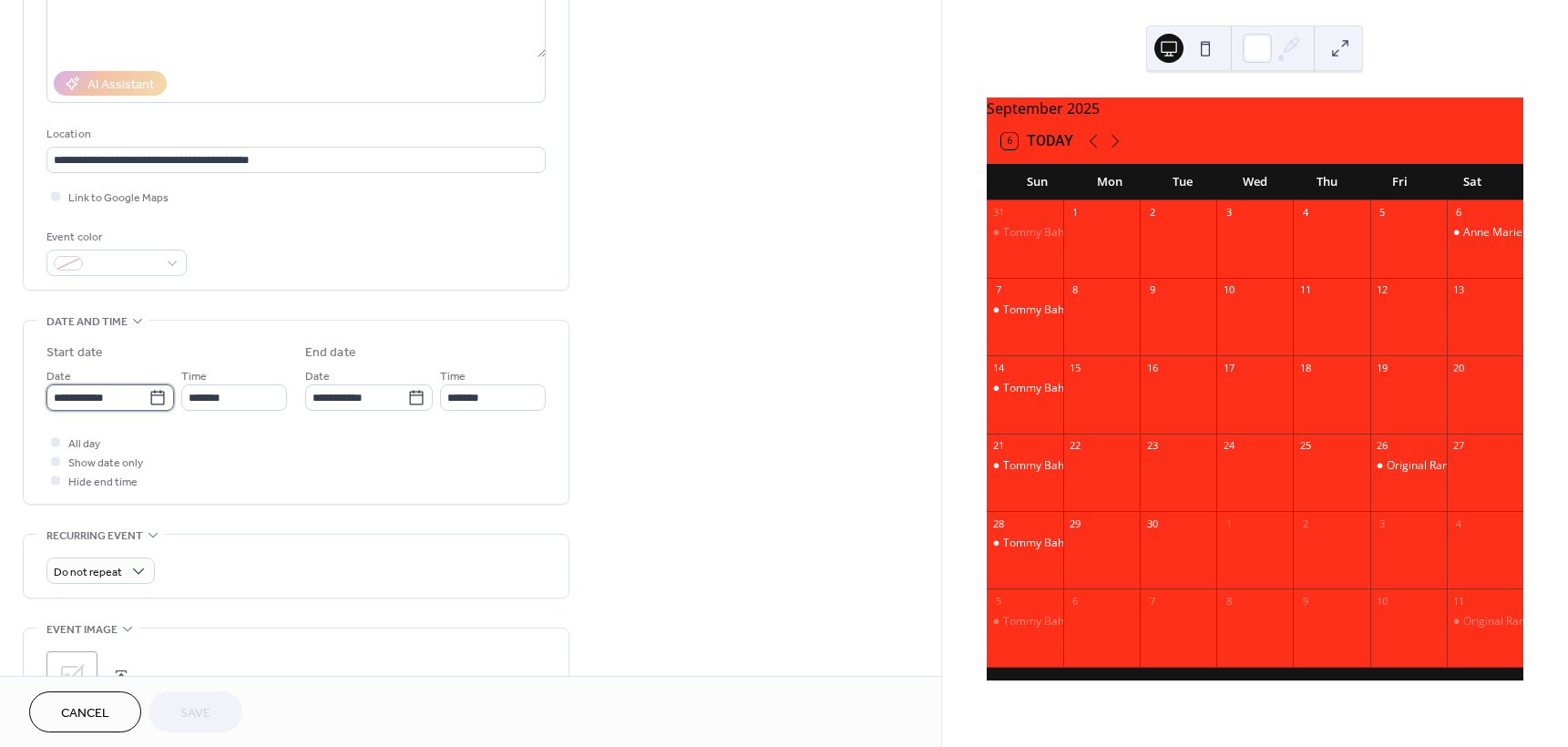 click on "**********" at bounding box center [97, 397] 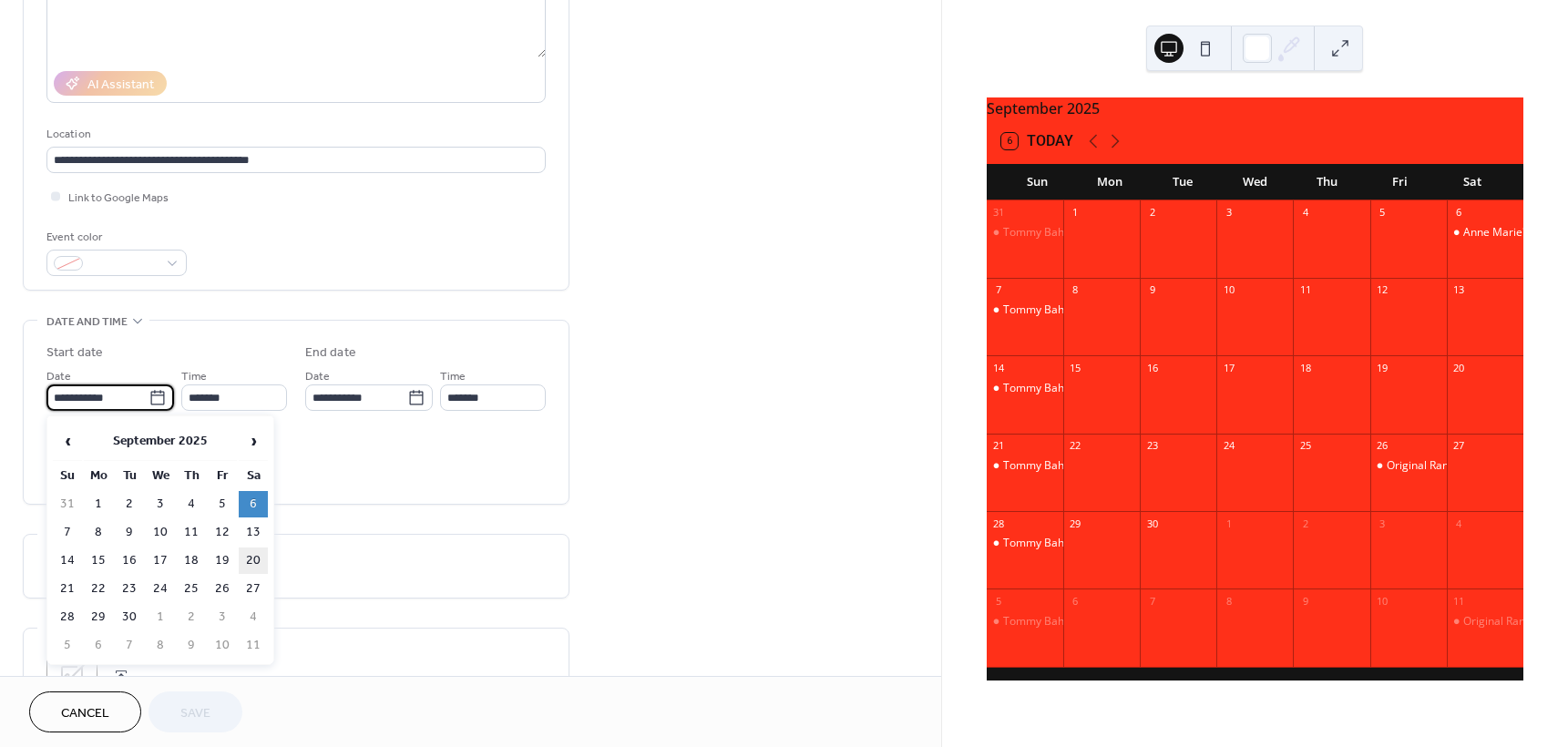 click on "20" at bounding box center (253, 560) 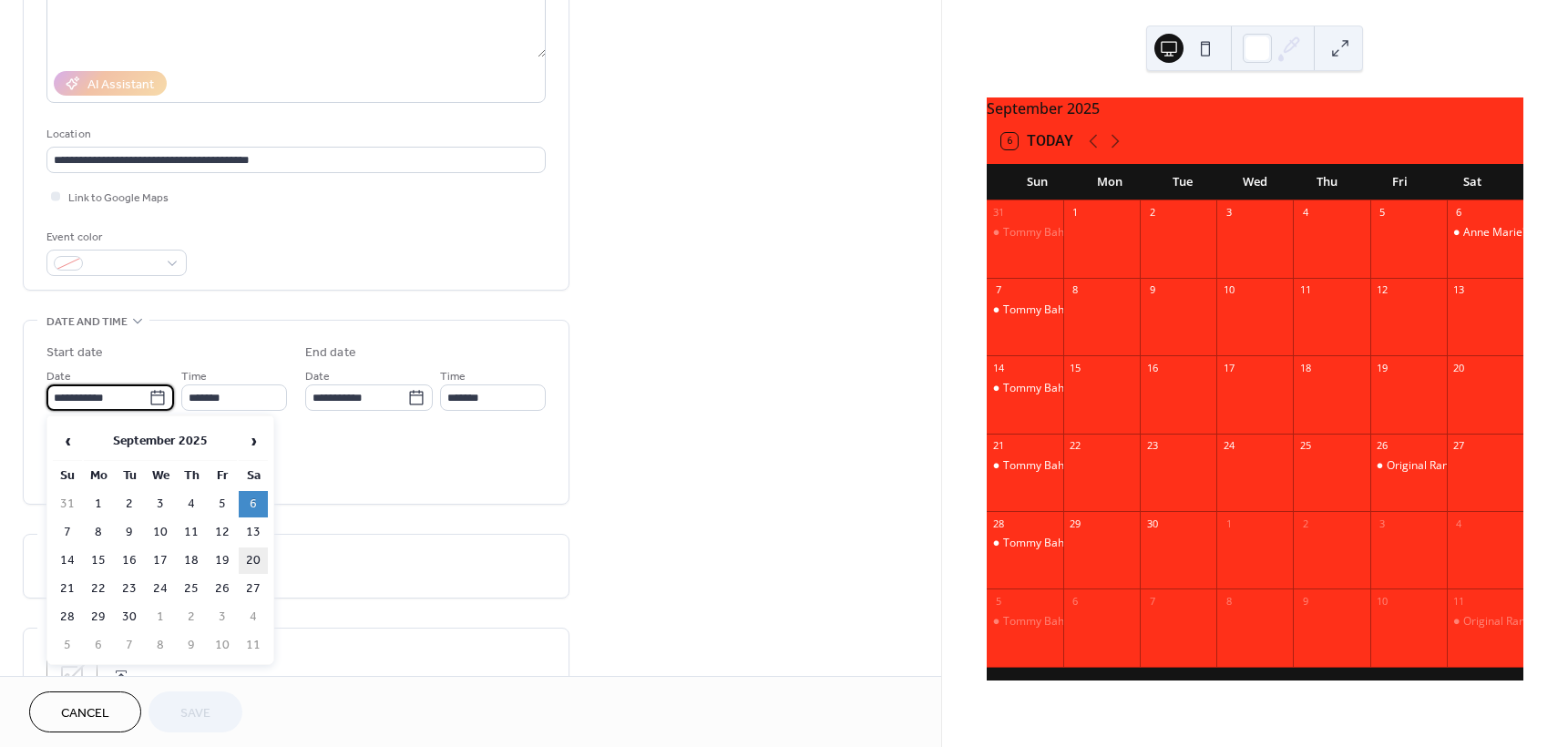 type on "**********" 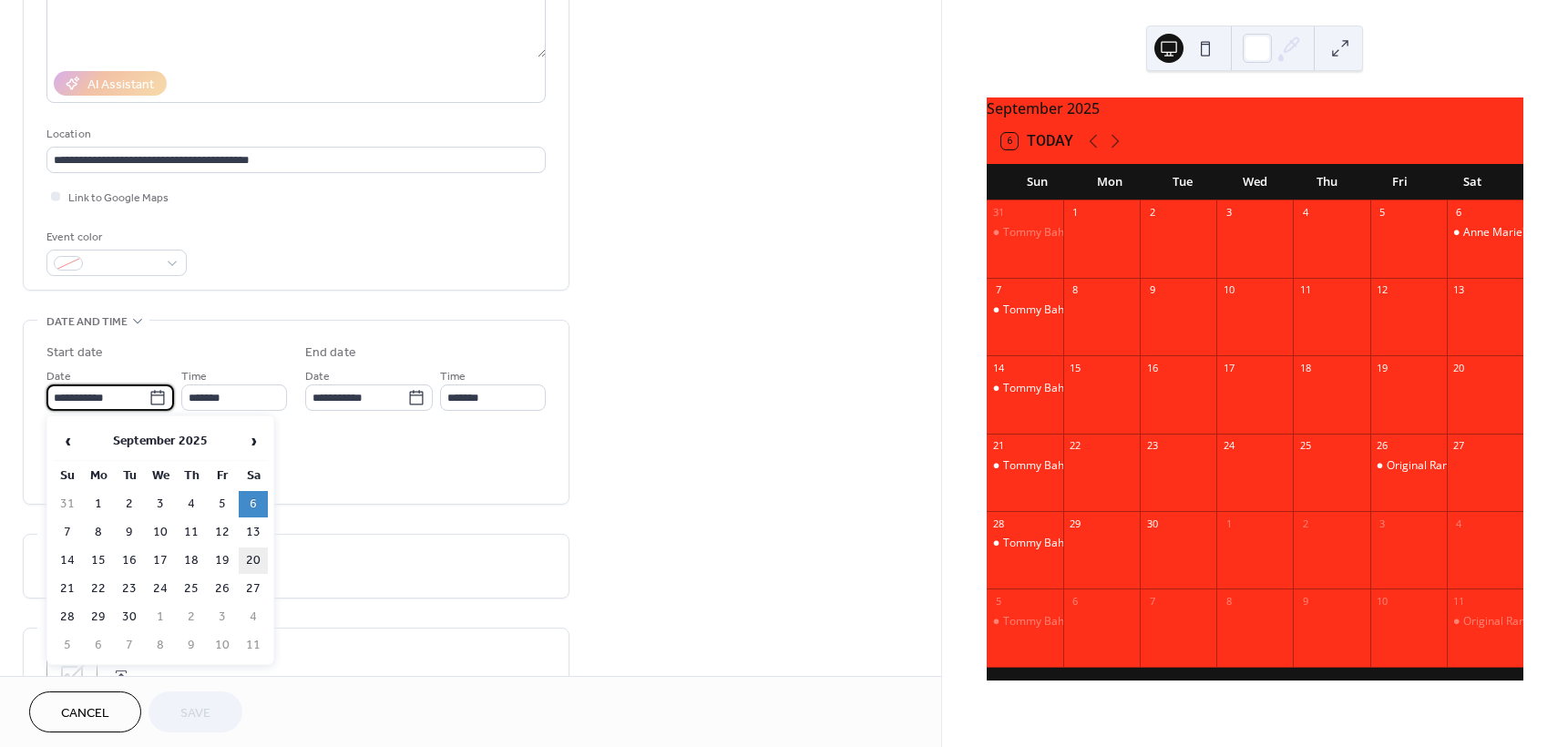 type on "**********" 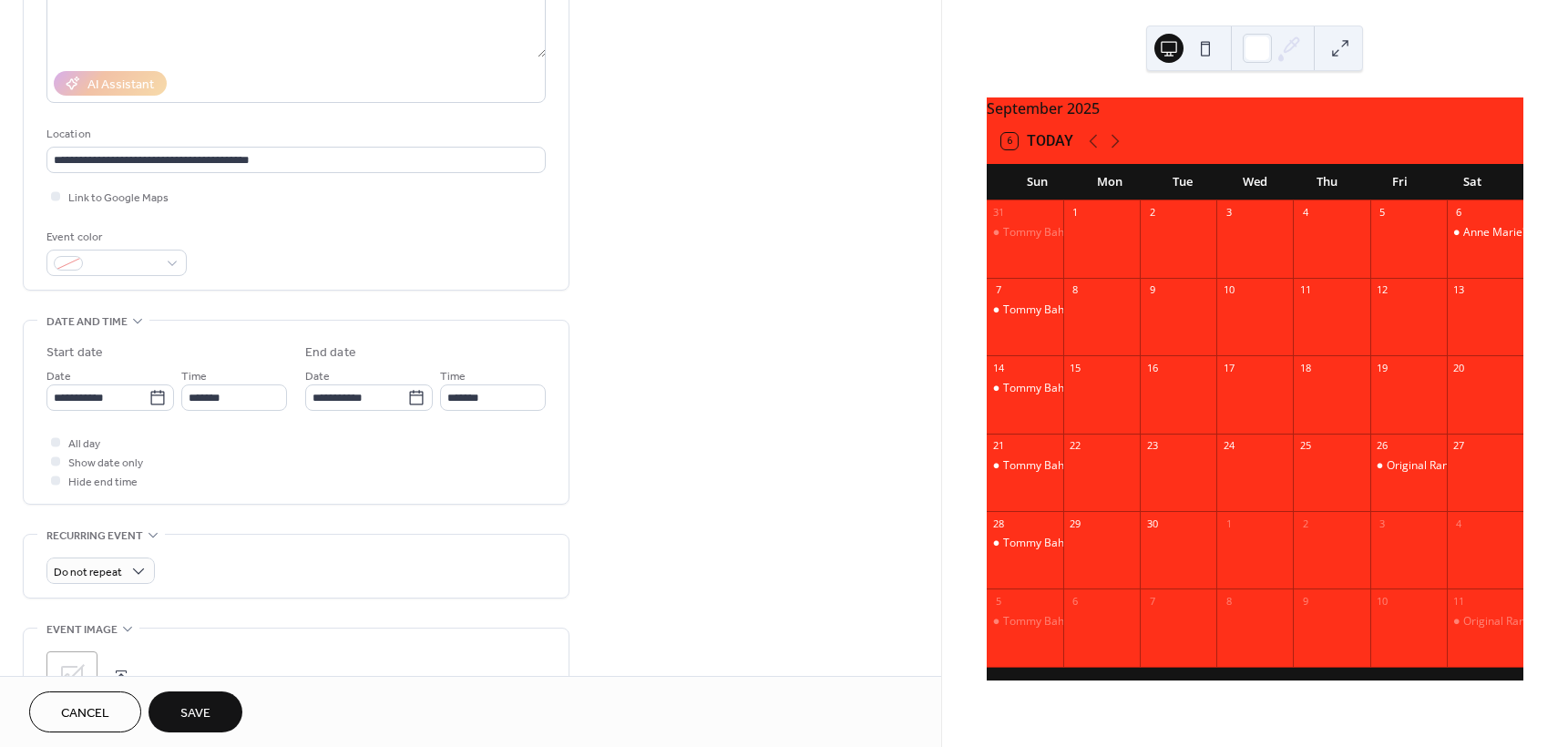 click on "Save" at bounding box center (195, 713) 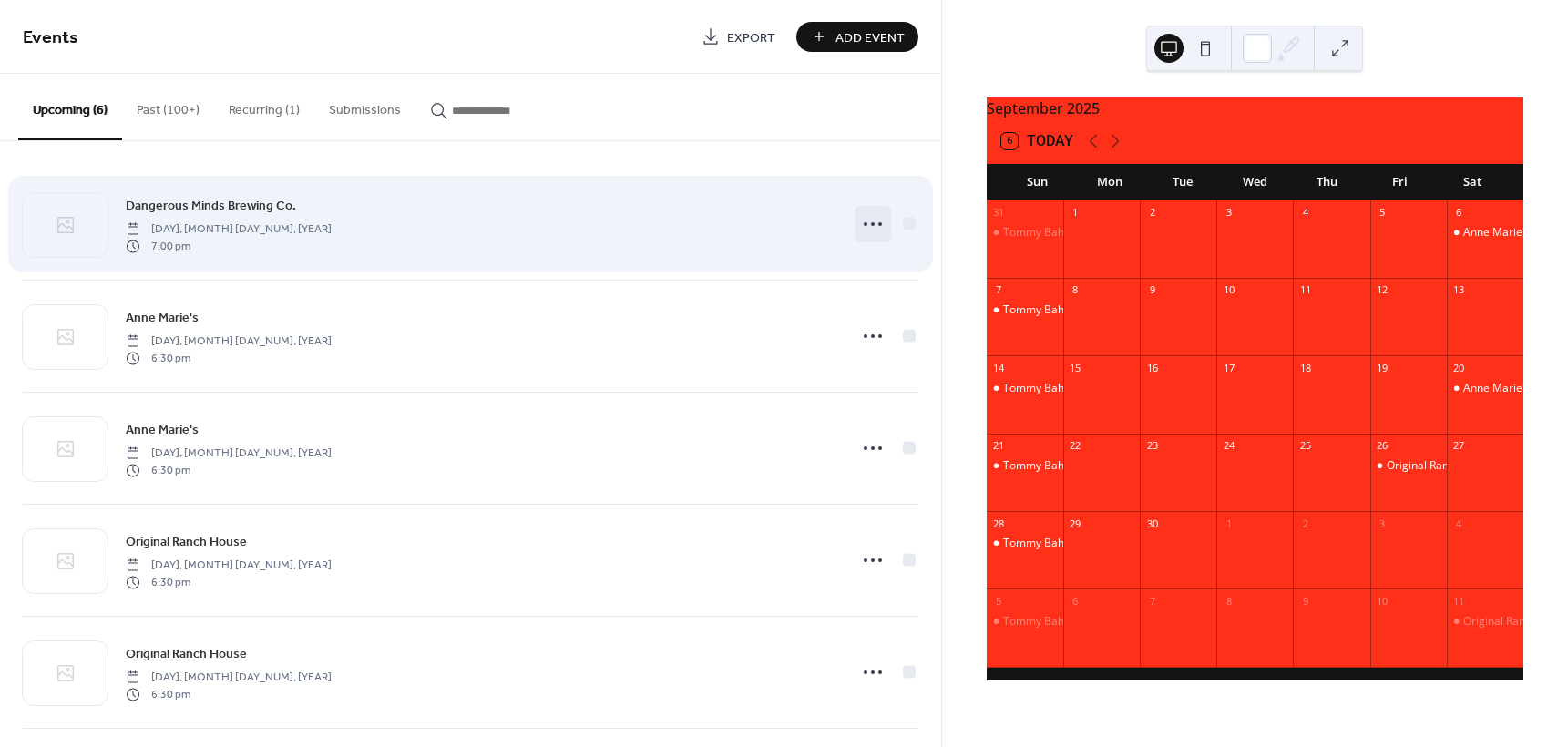 click 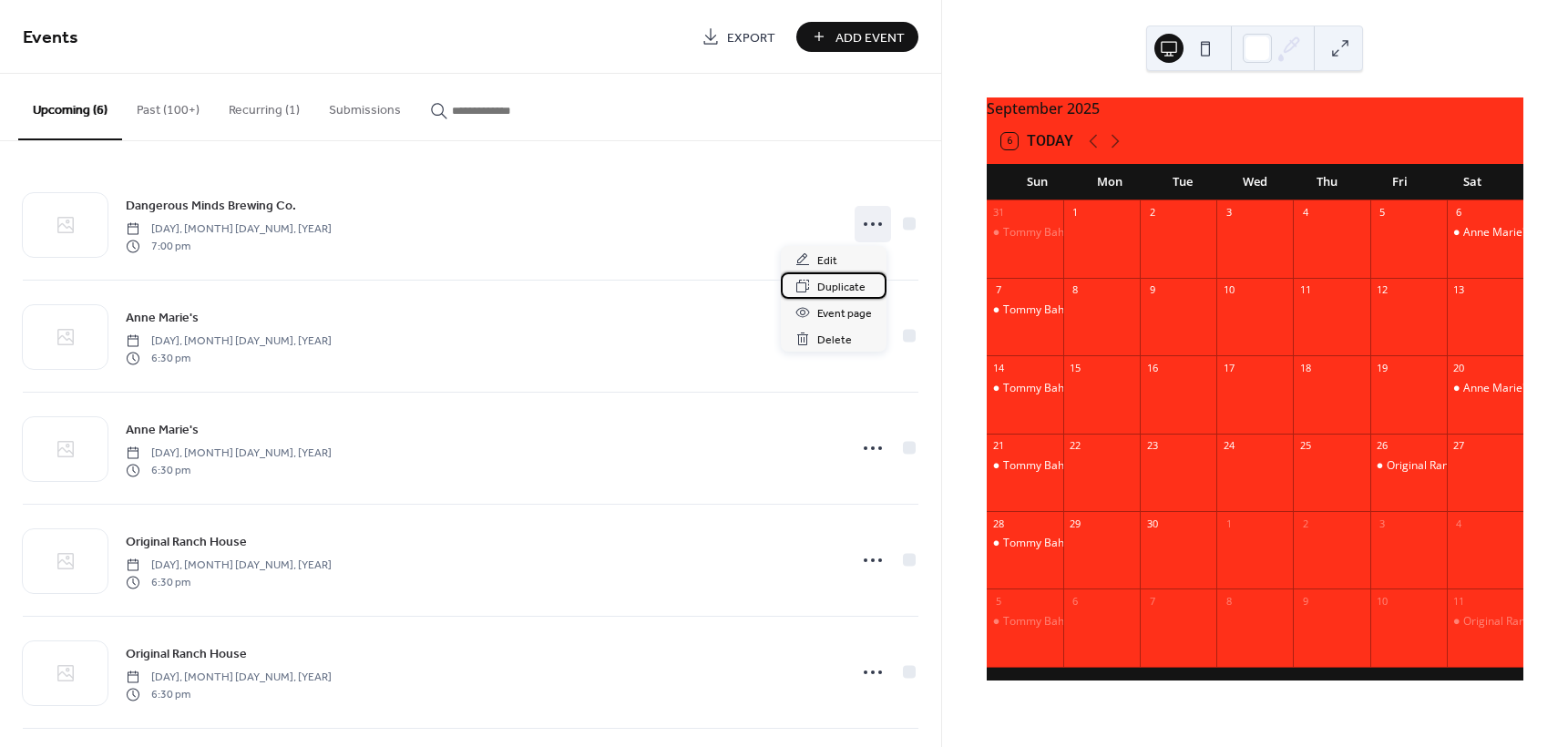 click on "Duplicate" at bounding box center (841, 287) 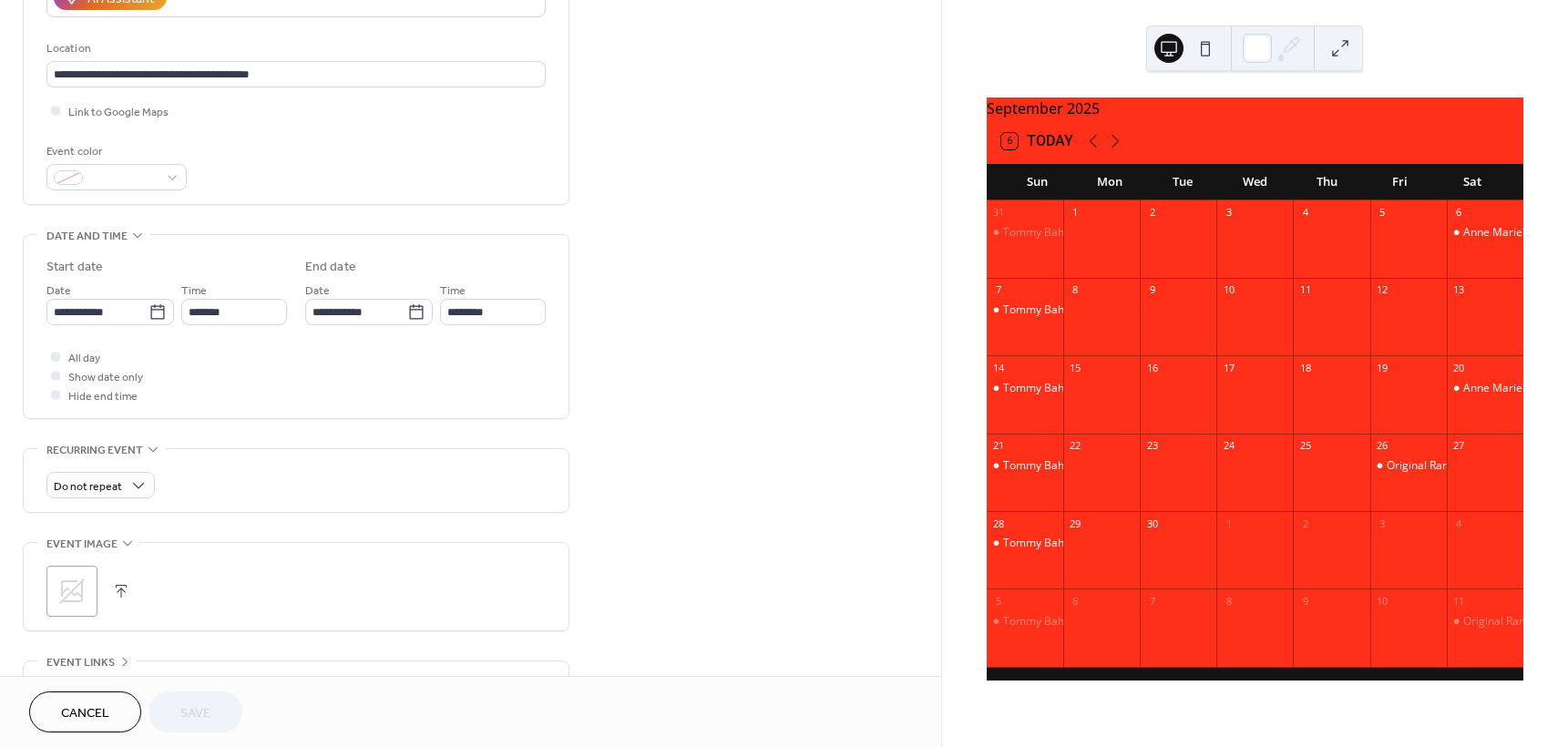 scroll, scrollTop: 364, scrollLeft: 0, axis: vertical 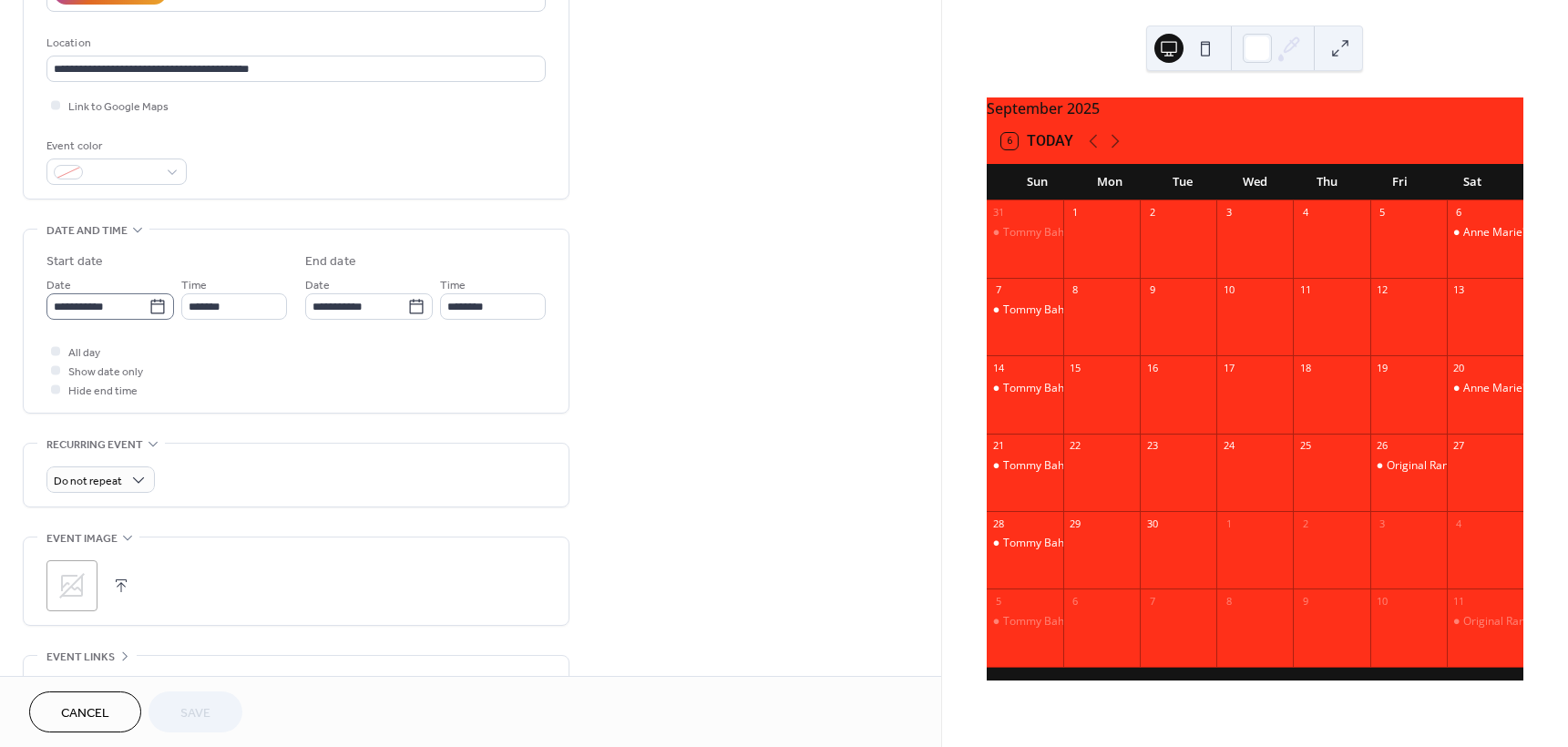 click 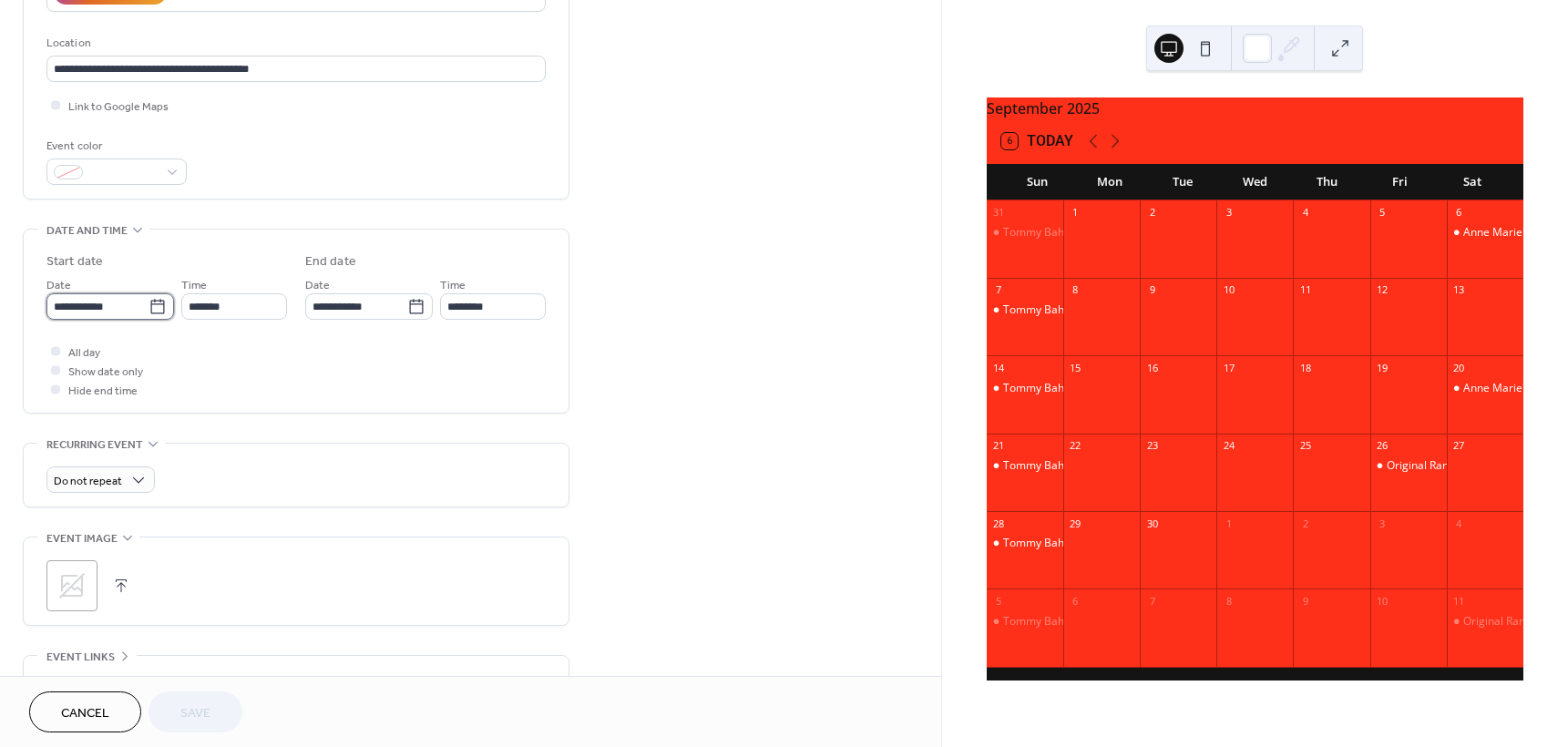 click on "**********" at bounding box center [97, 306] 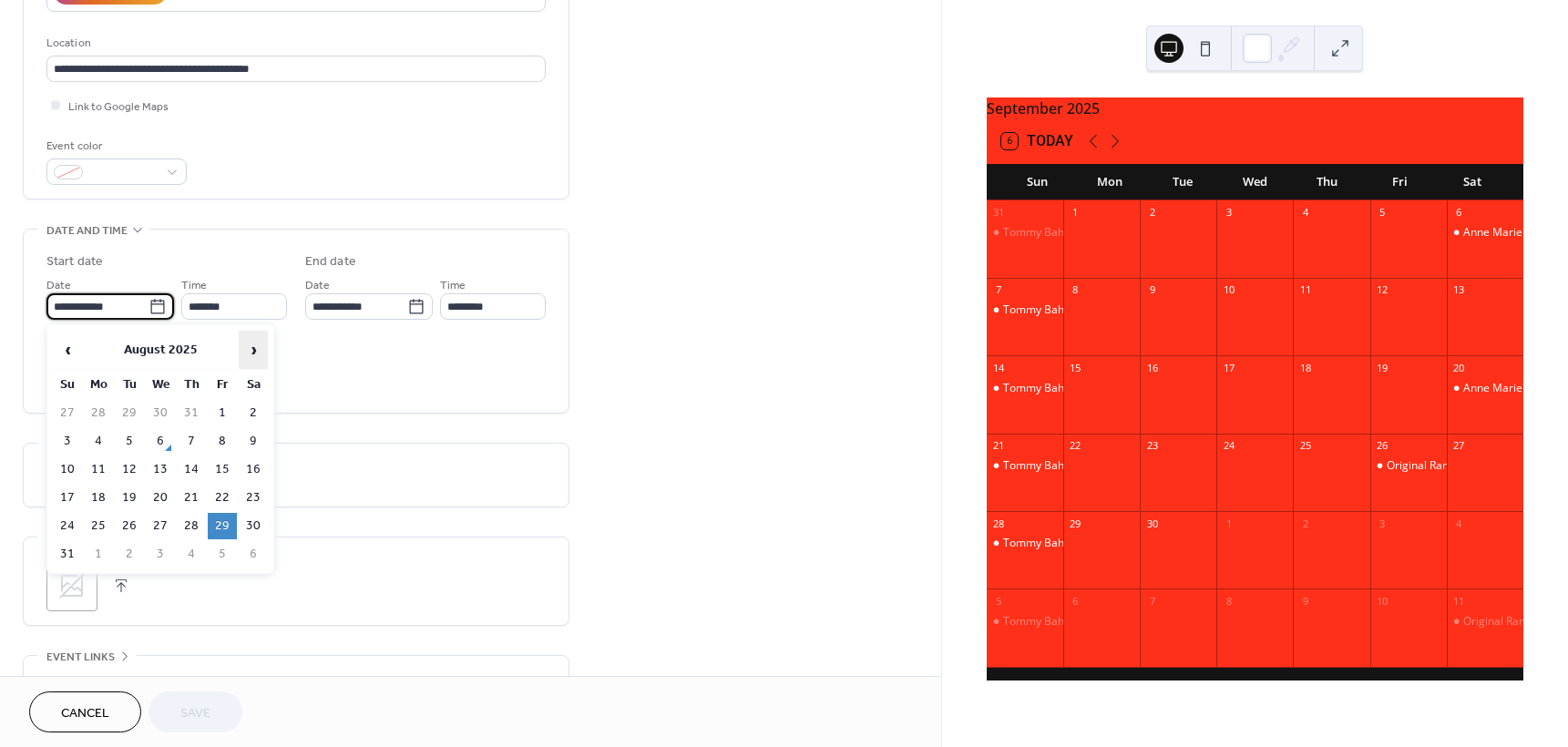 click on "›" at bounding box center (253, 350) 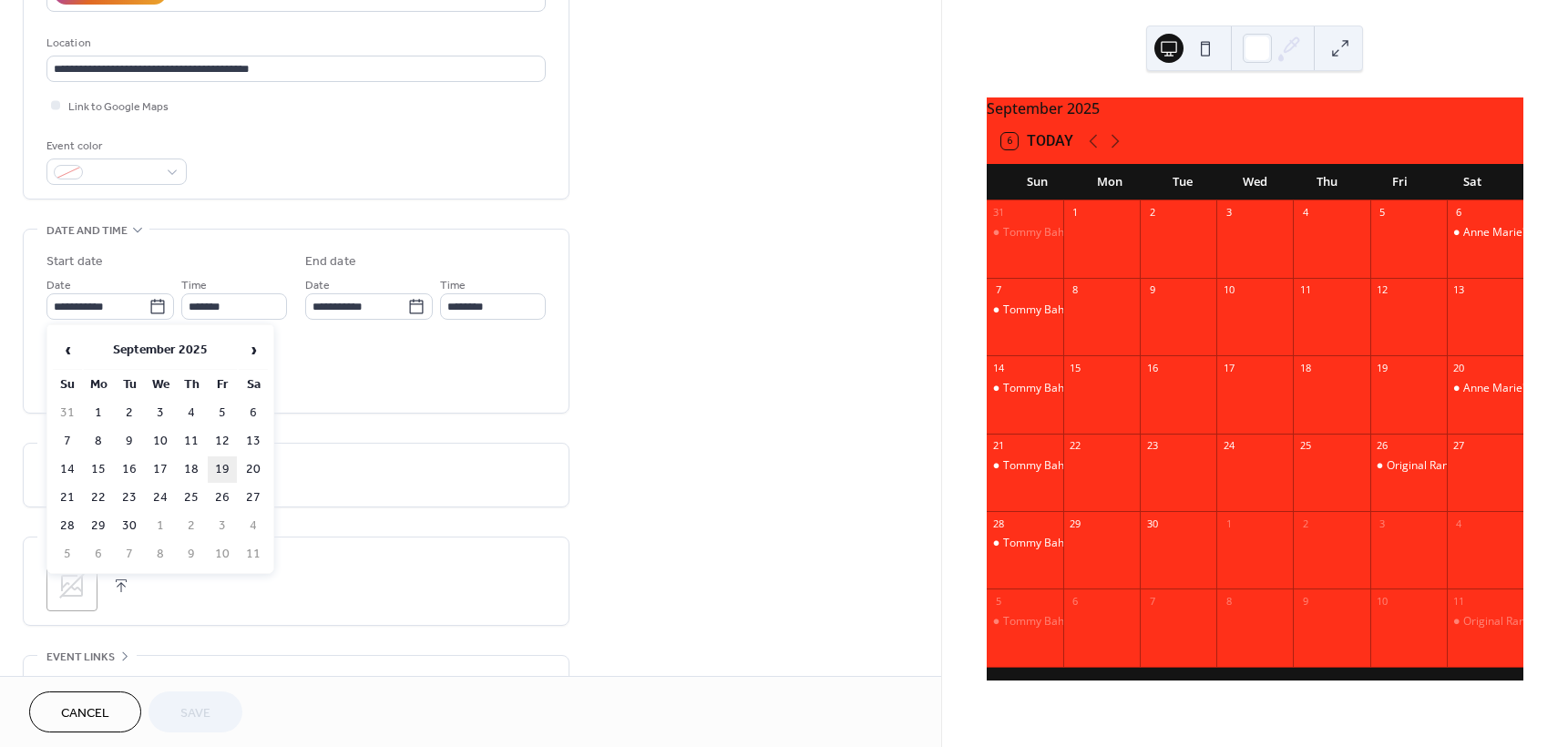click on "19" at bounding box center [222, 469] 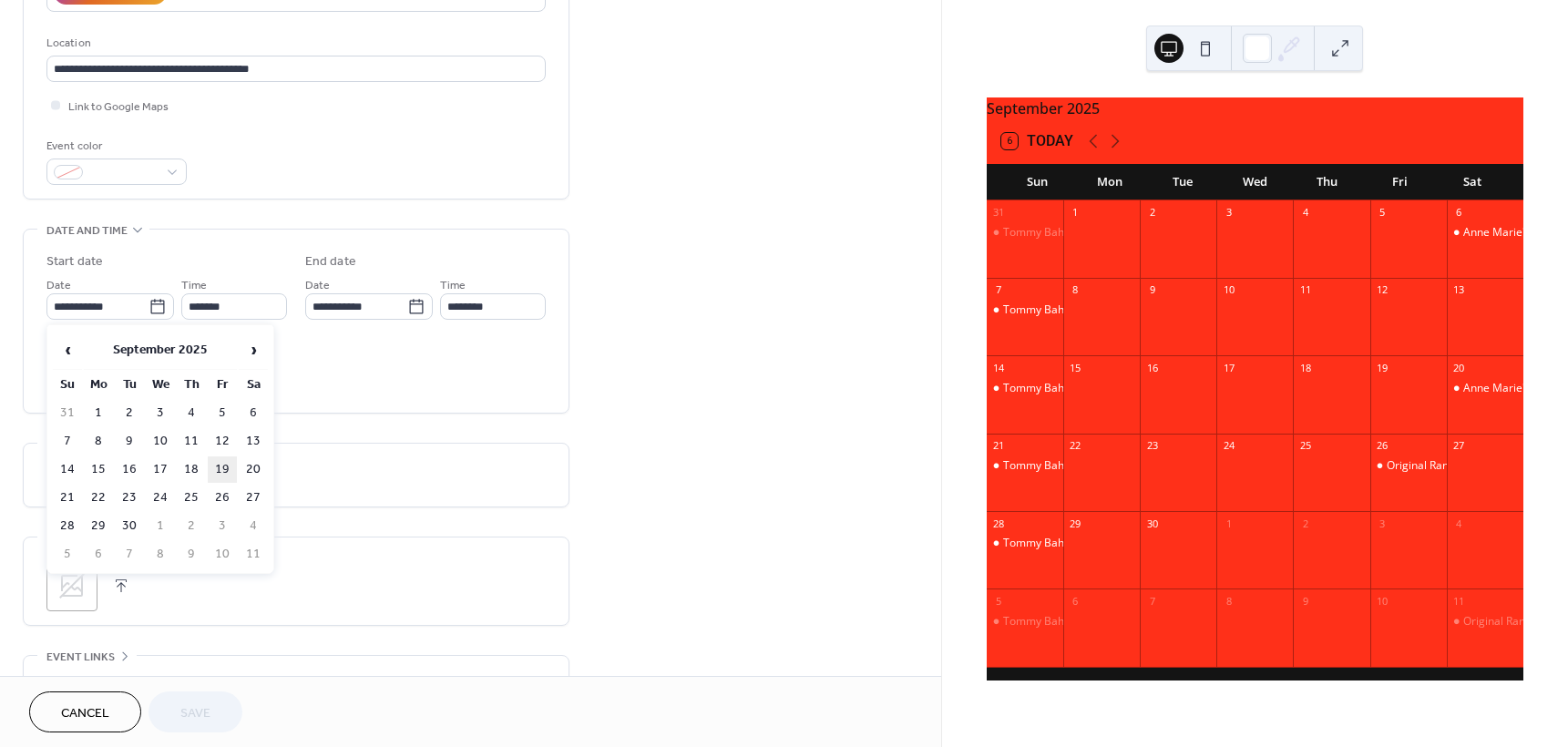 type on "**********" 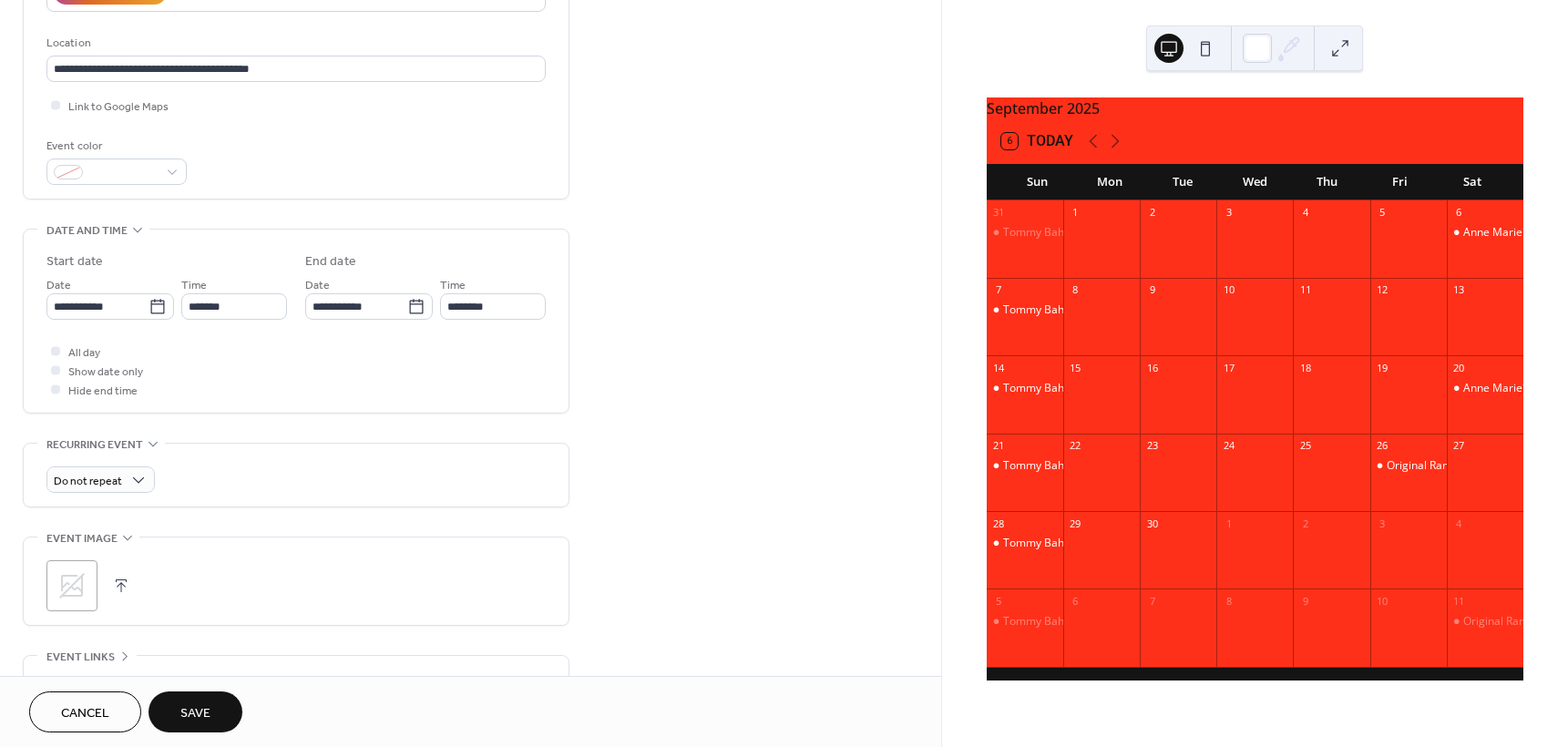 click on "Save" at bounding box center [195, 713] 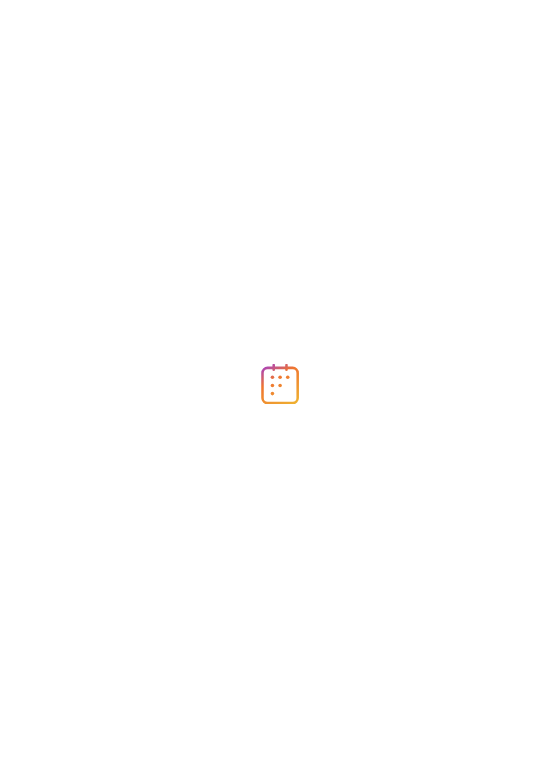 scroll, scrollTop: 0, scrollLeft: 0, axis: both 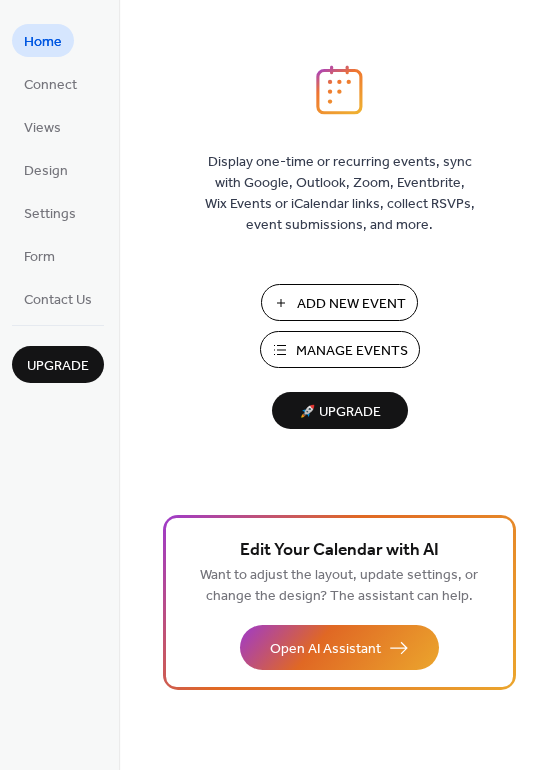 click on "Manage Events" at bounding box center (352, 351) 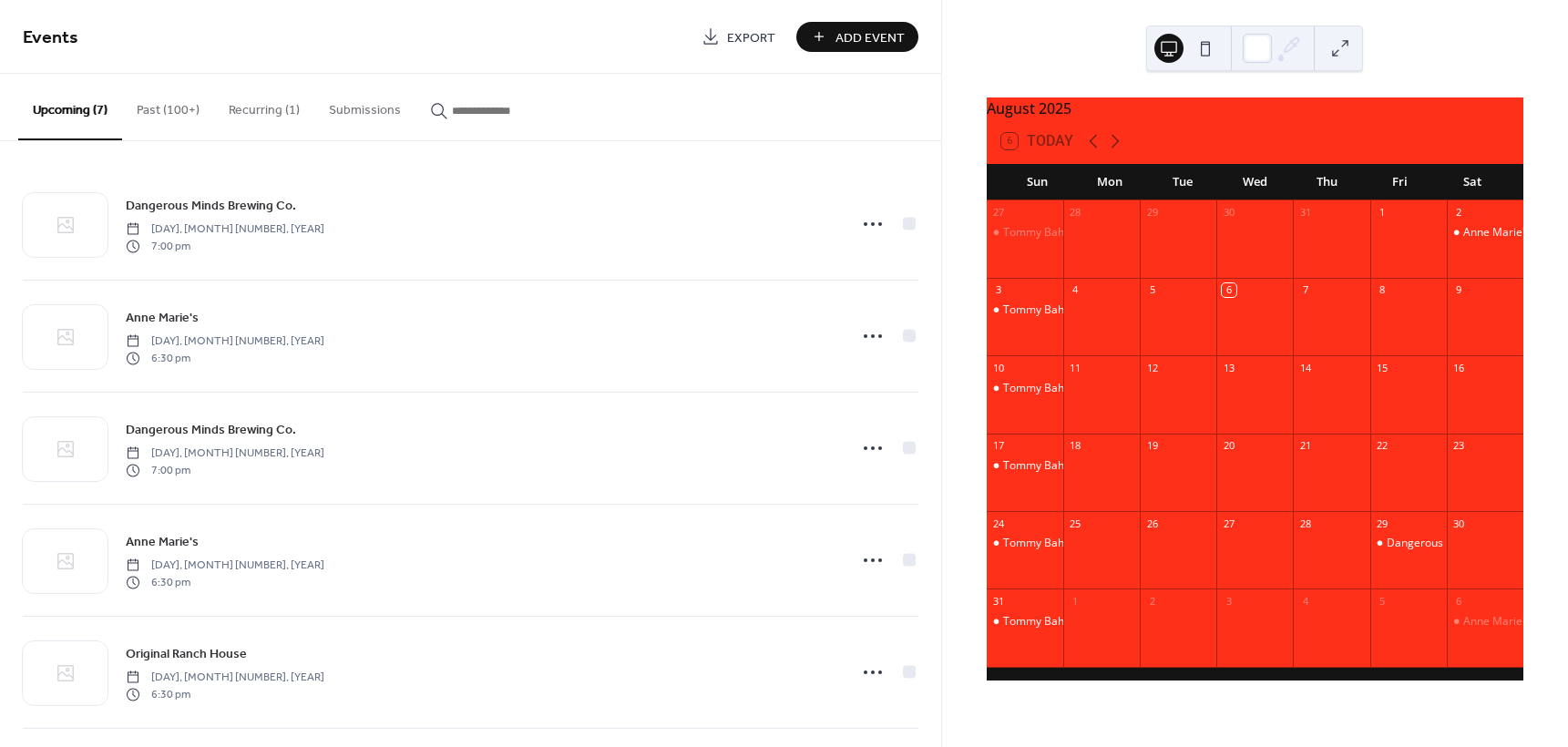 scroll, scrollTop: 0, scrollLeft: 0, axis: both 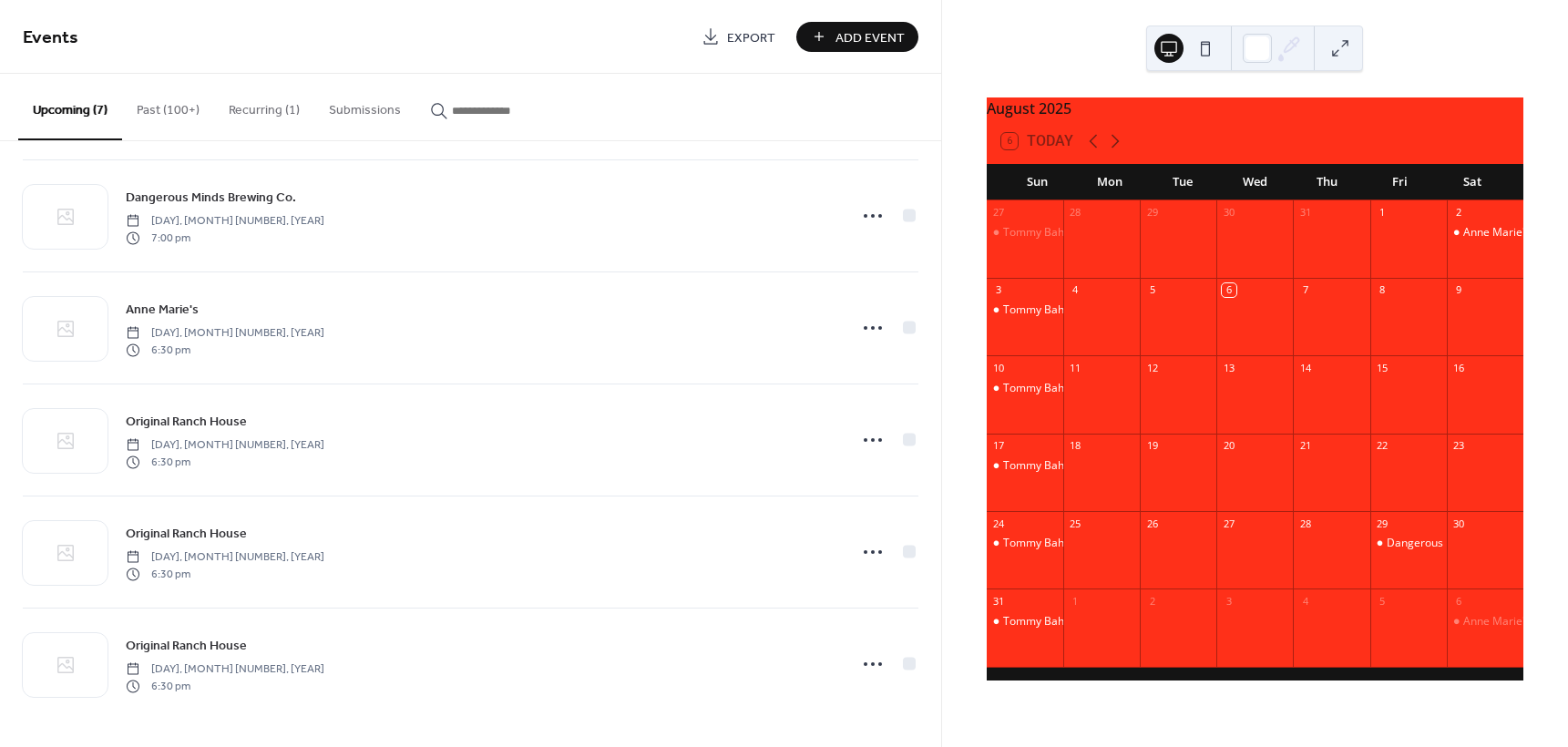 click on "Recurring (1)" at bounding box center (264, 106) 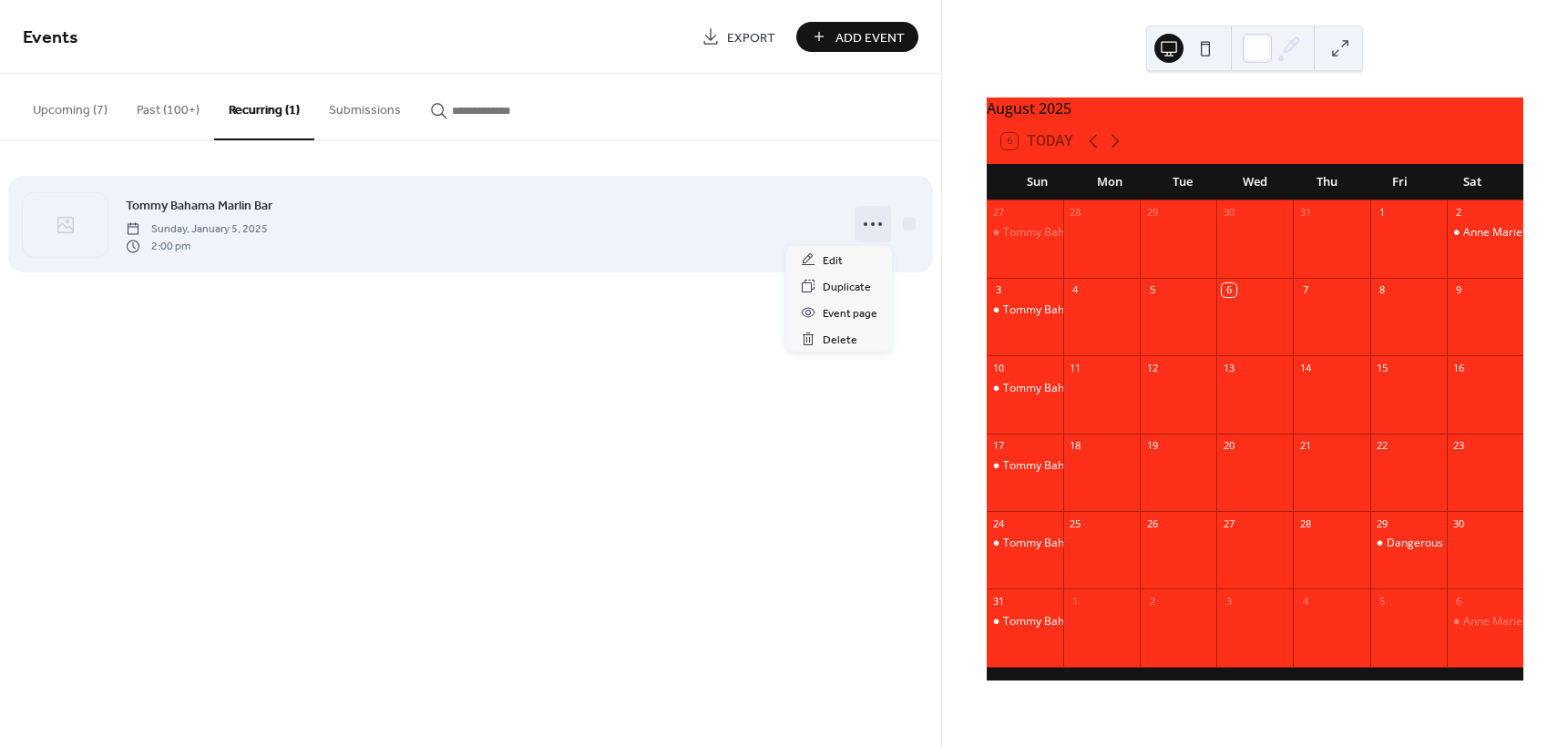 click 